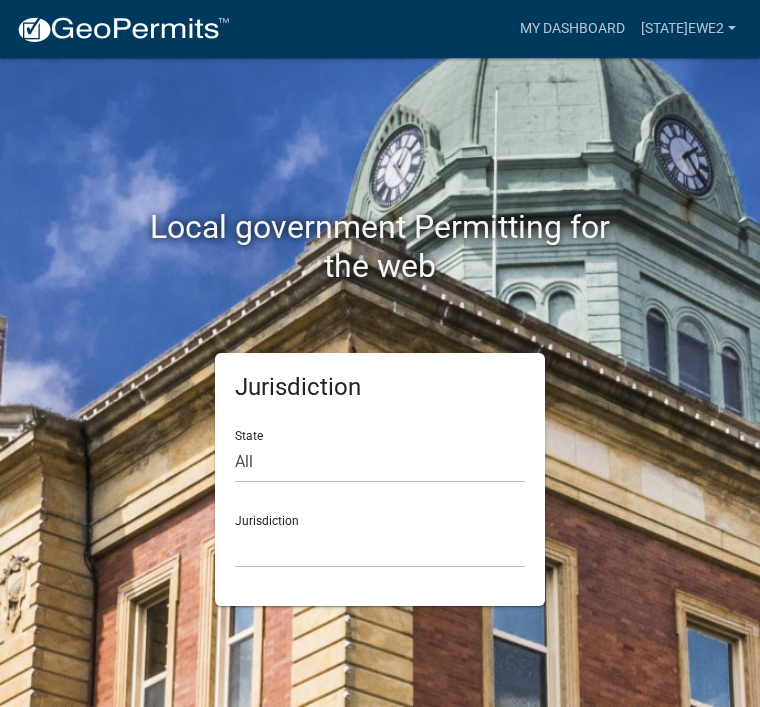 scroll, scrollTop: 0, scrollLeft: 0, axis: both 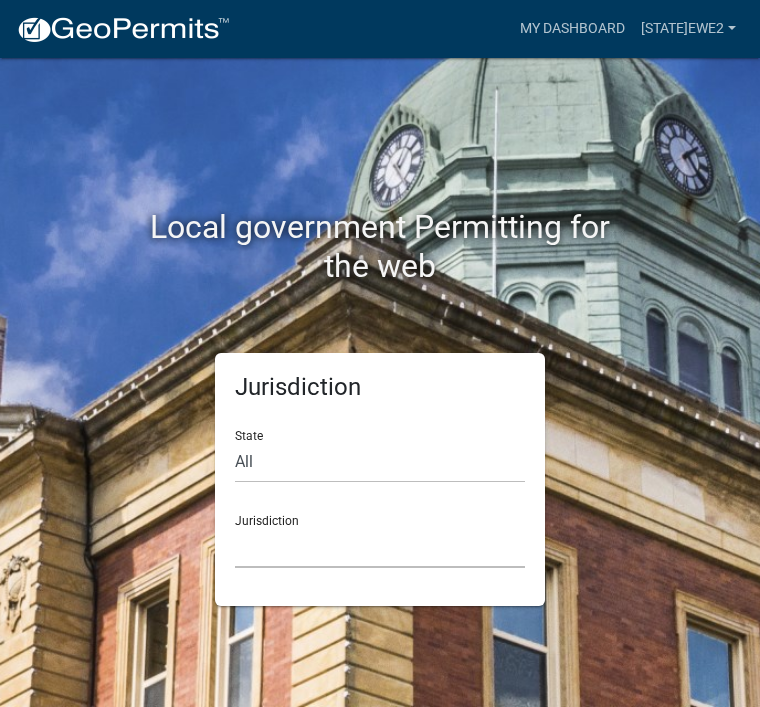click on "Custer County, Colorado   City of Bainbridge, Georgia   Cook County, Georgia   Crawford County, Georgia   Gilmer County, Georgia   Haralson County, Georgia   Jasper County, Georgia   Madison County, Georgia   Putnam County, Georgia   Talbot County, Georgia   Troup County, Georgia   City of Charlestown, Indiana   City of Jeffersonville, Indiana   City of Logansport, Indiana   Decatur County, Indiana   Grant County, Indiana   Howard County, Indiana   Huntington County, Indiana   Jasper County, Indiana   Kosciusko County, Indiana   La Porte County, Indiana   Miami County, Indiana   Montgomery County, Indiana   Morgan County, Indiana   Newton County, Indiana   Porter County, Indiana   River Ridge Development Authority, Indiana   Tippecanoe County, Indiana   Vigo County, Indiana   Wells County, Indiana   Whitley County, Indiana   Boone County, Iowa   Butler County, Iowa   Cerro Gordo County, Iowa   City of Harlan, Iowa   City of Indianola, Iowa   City of Newton, Iowa   Clayton County, Iowa   Grundy County, Iowa" 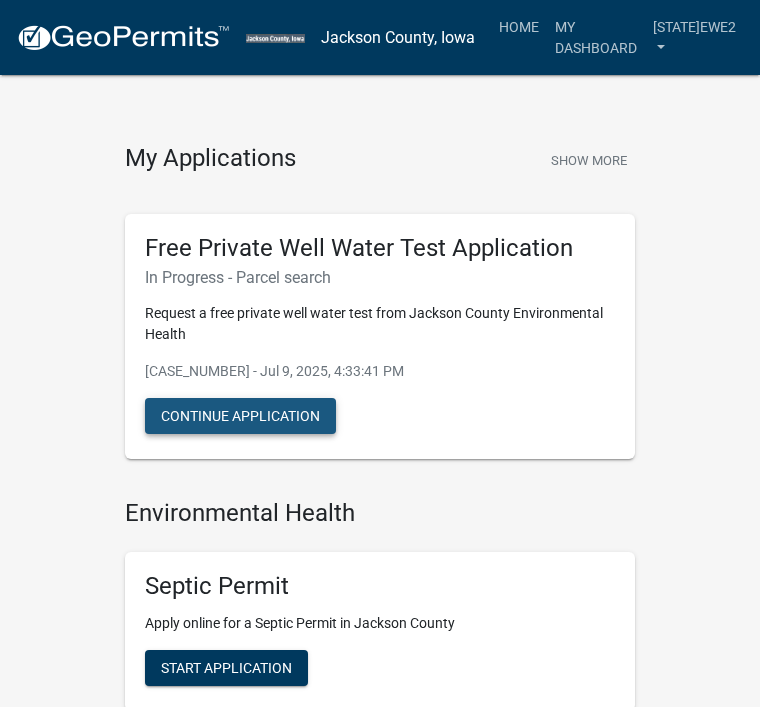 click on "Continue Application" 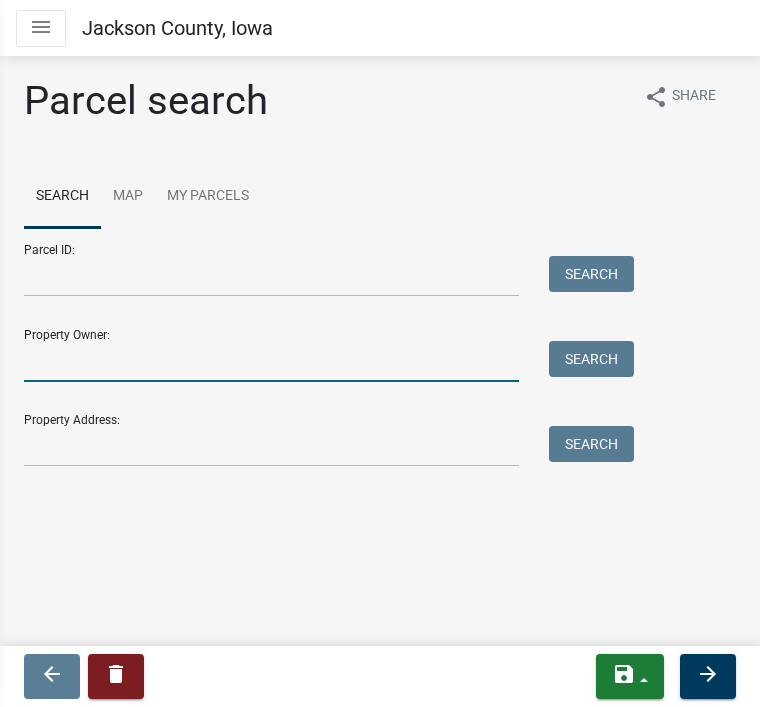 click on "Property Owner:" at bounding box center (271, 361) 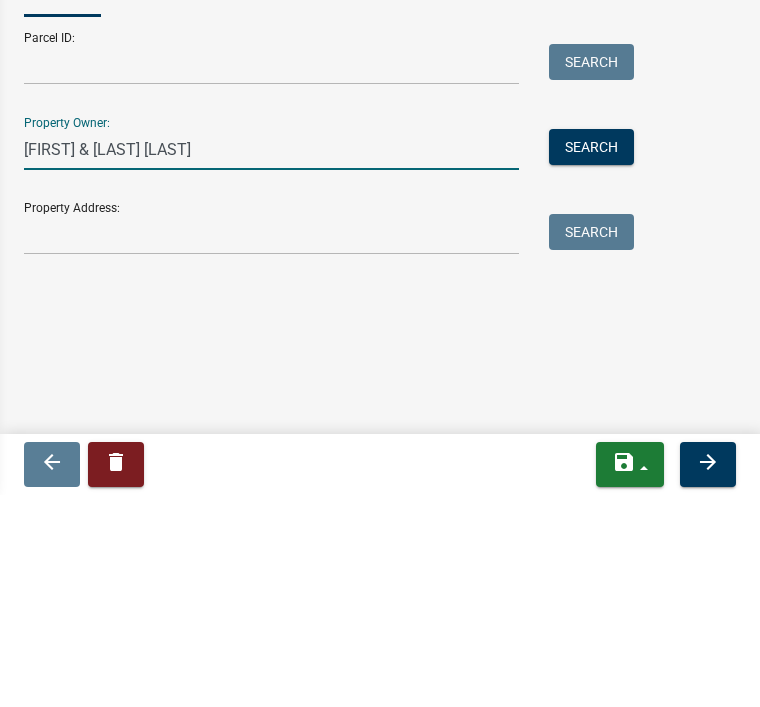 type on "[FIRST] & [LAST] [LAST]" 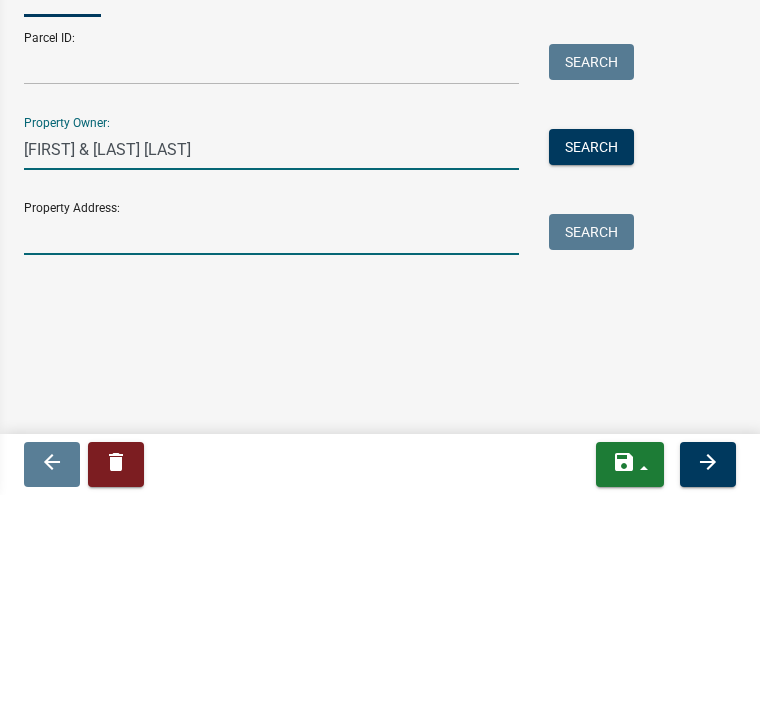 click on "Property Address:" at bounding box center (271, 446) 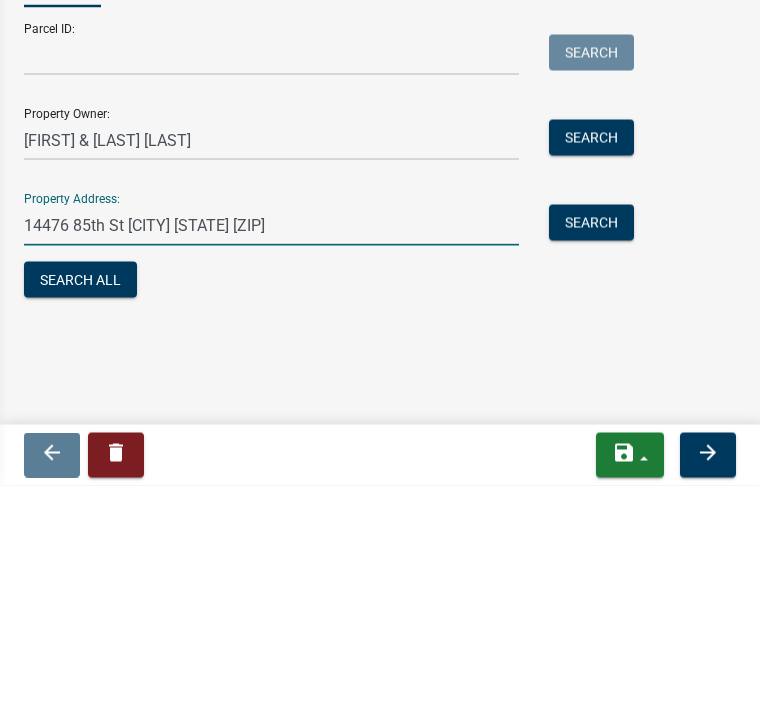 type on "14476 85th St [CITY] [STATE] [ZIP]" 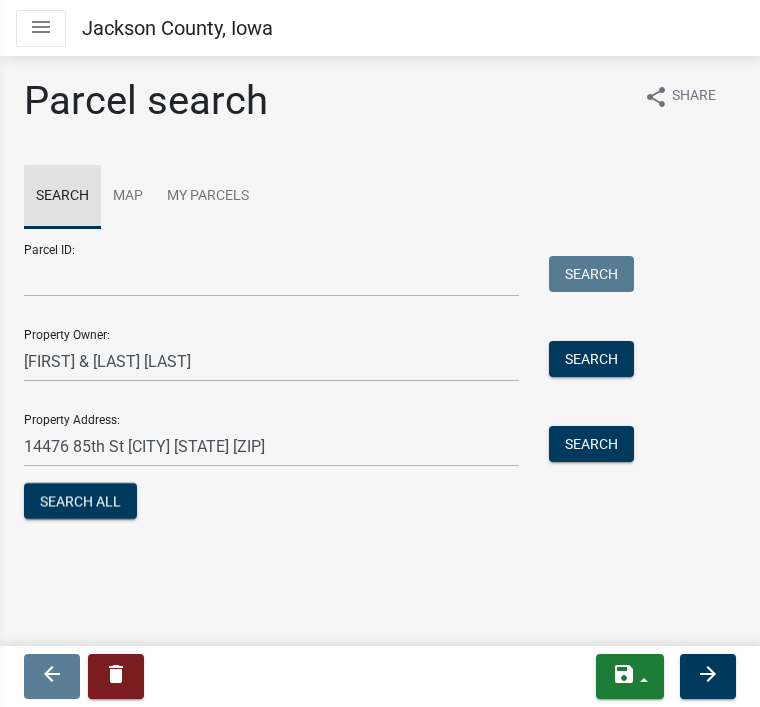 click on "Search" at bounding box center [62, 197] 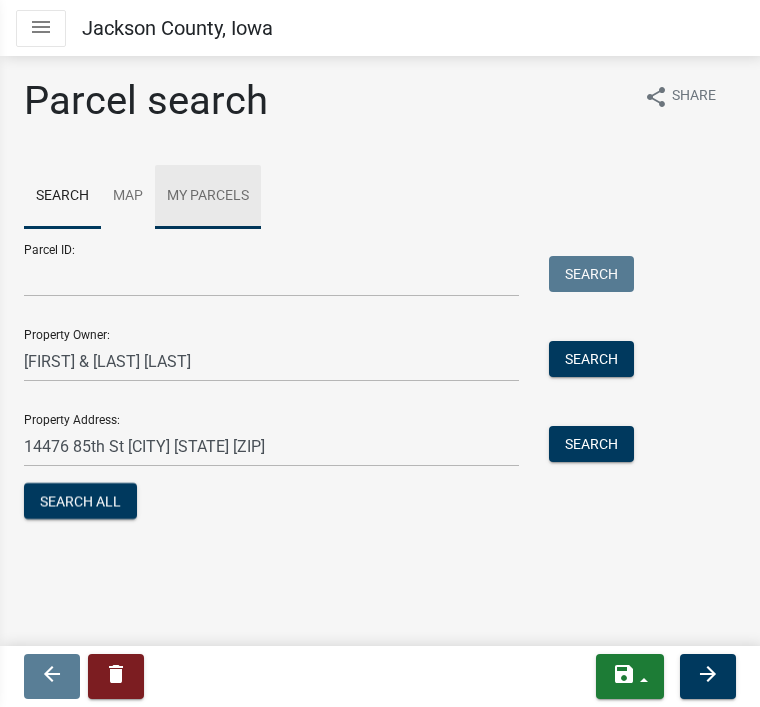 click on "My Parcels" at bounding box center (208, 197) 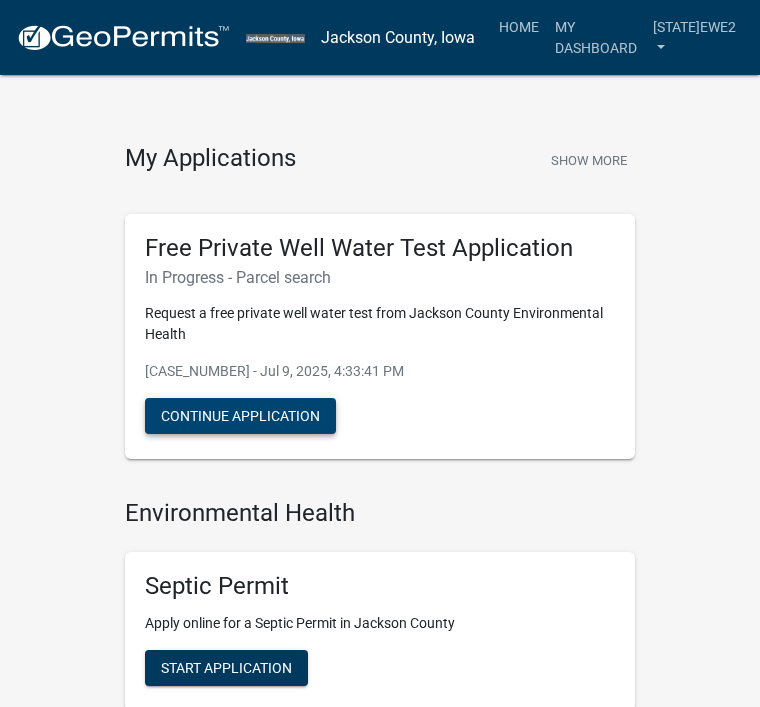click on "Continue Application" 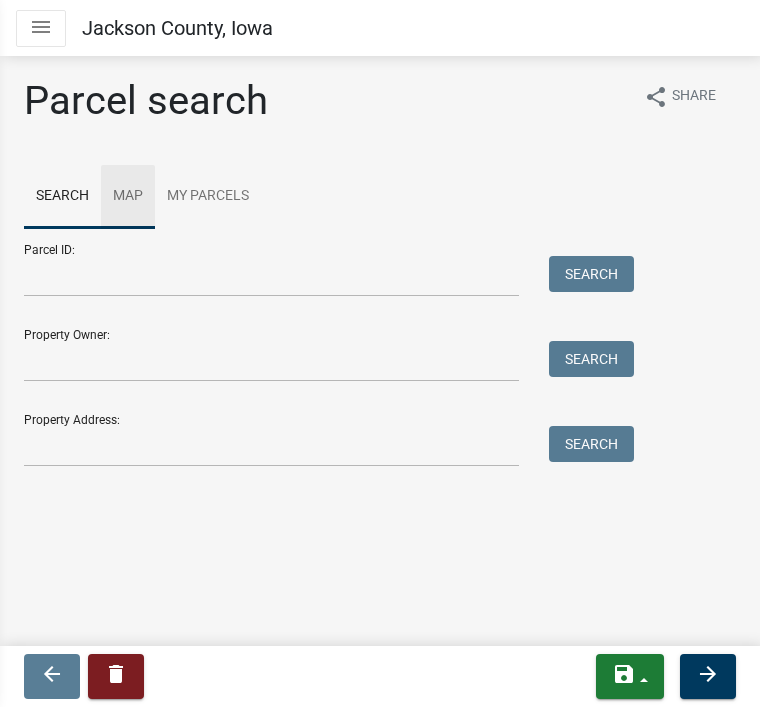 click on "Map" at bounding box center [128, 197] 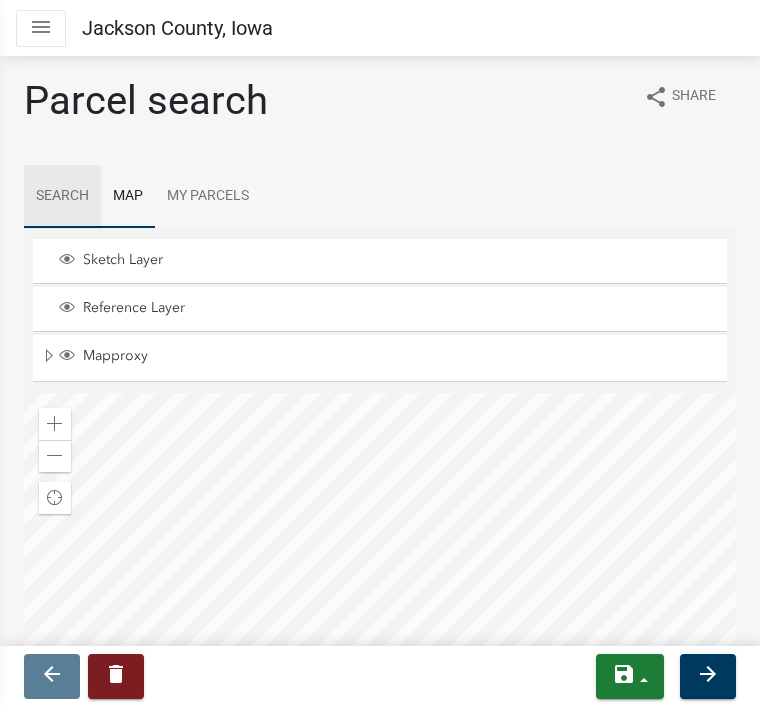 click on "Search" at bounding box center (62, 197) 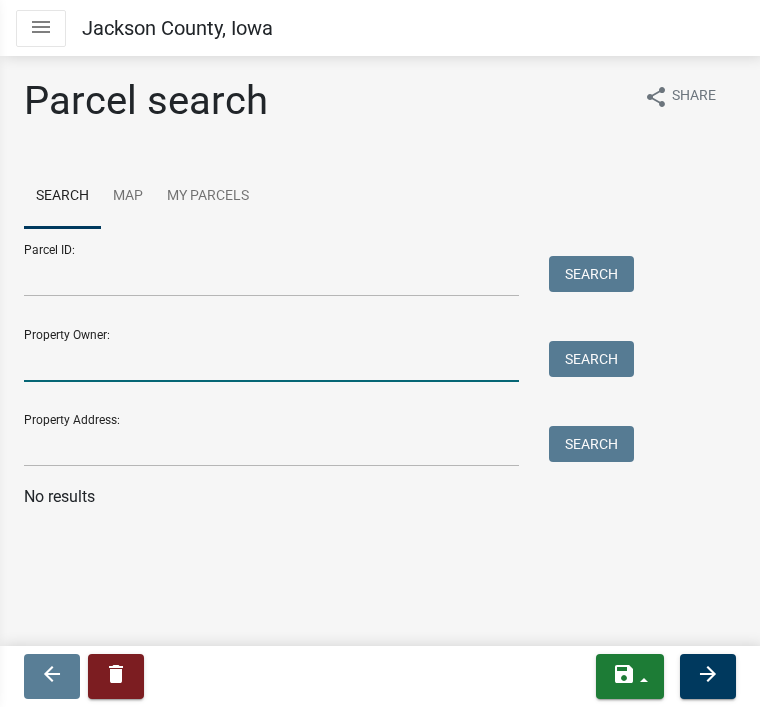 click on "Property Owner:" at bounding box center (271, 361) 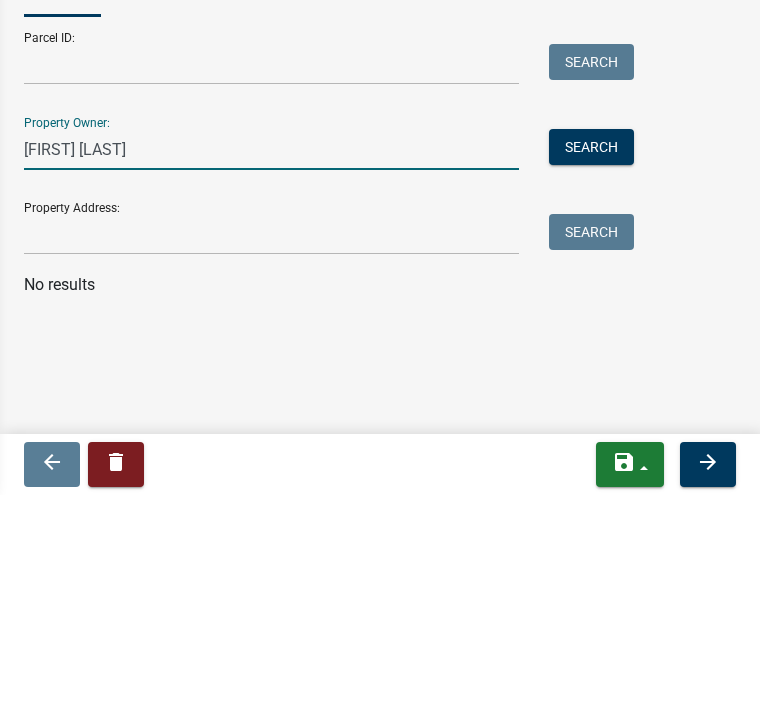 type on "[FIRST] [LAST]" 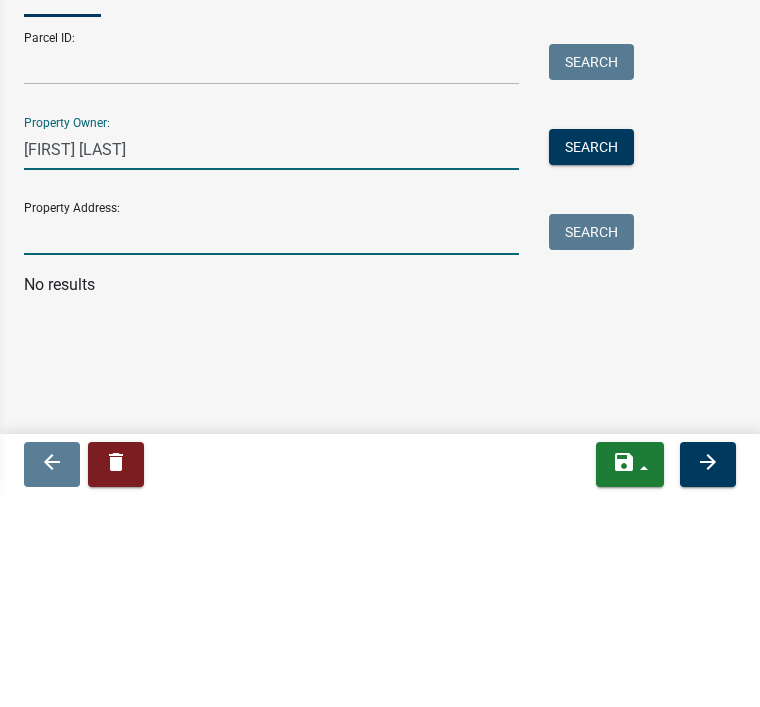 click on "Property Address:" at bounding box center [271, 446] 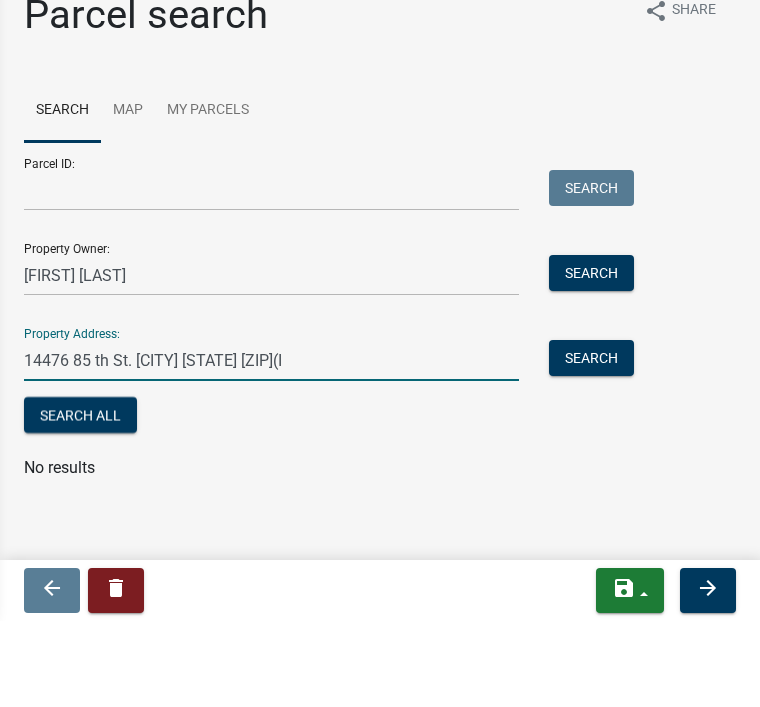 type on "14476 85 th St. [CITY] [STATE] [ZIP](I" 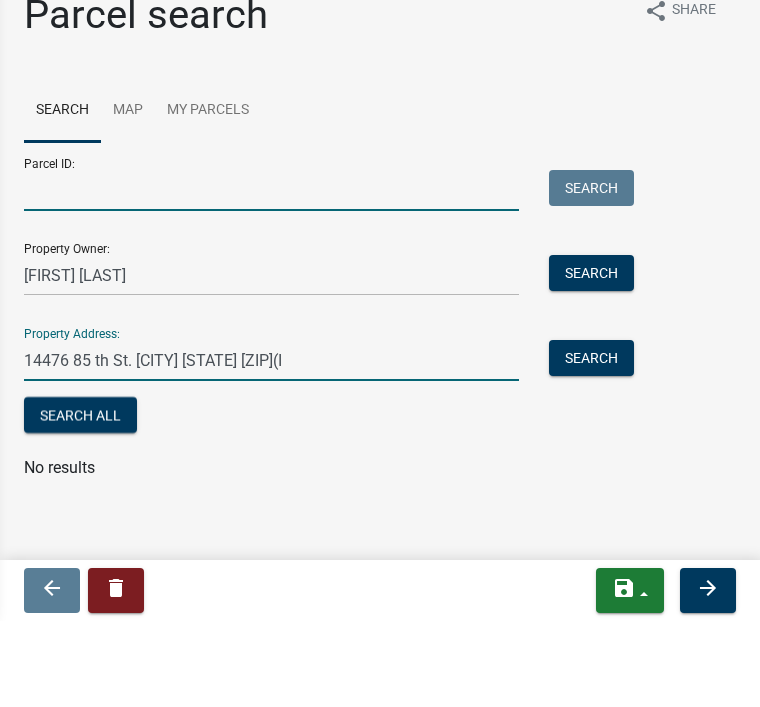 click on "Parcel ID:" at bounding box center [271, 276] 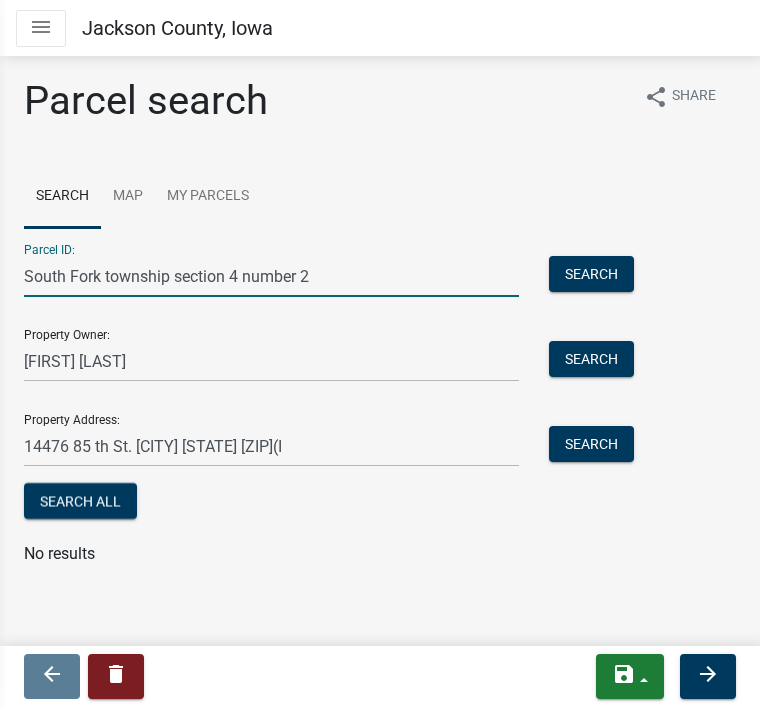type on "South Fork township section 4 number 2" 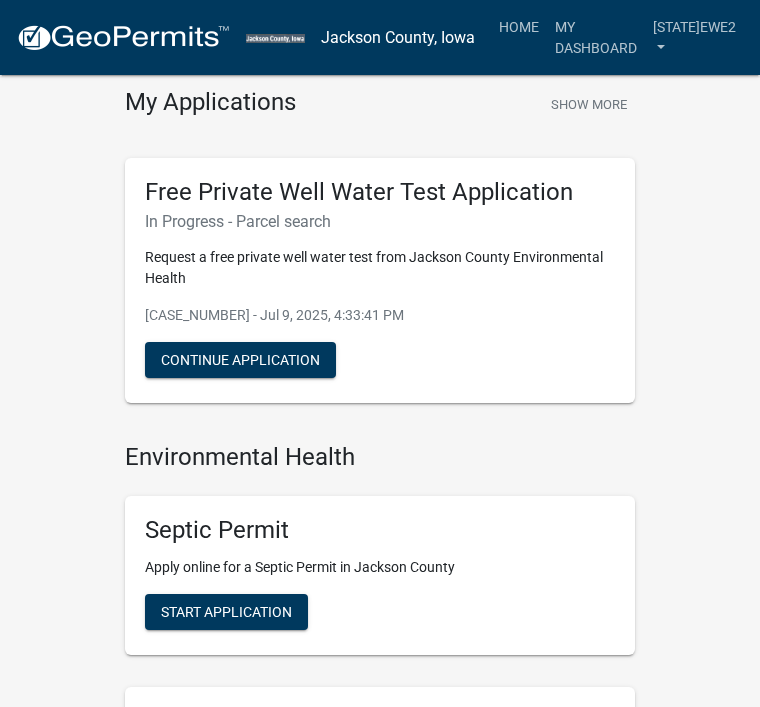 scroll, scrollTop: 60, scrollLeft: 0, axis: vertical 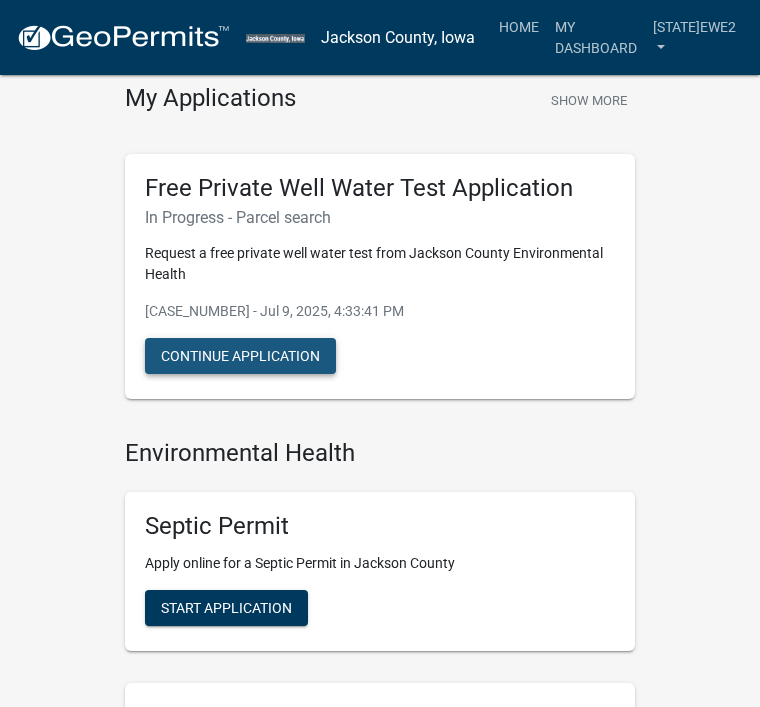 click on "Continue Application" 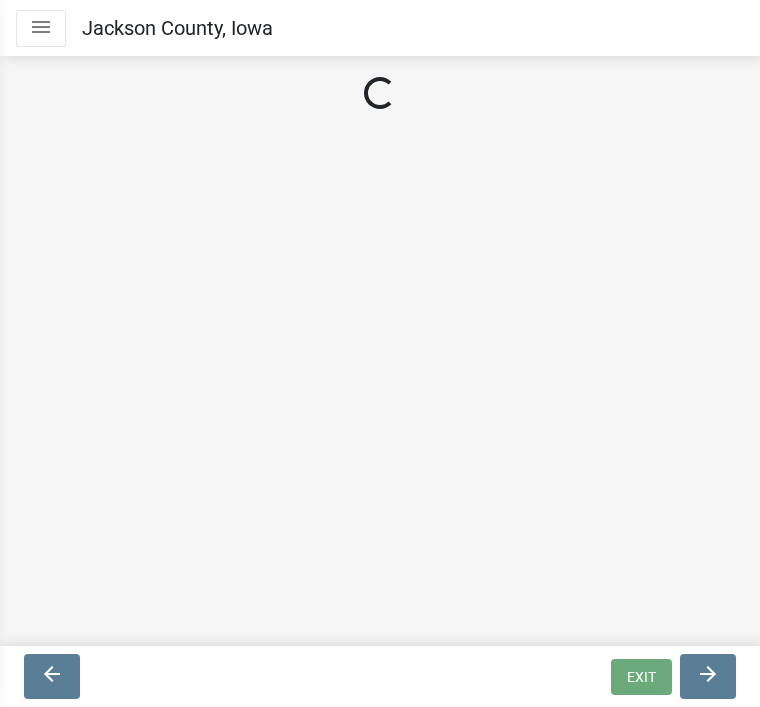 scroll, scrollTop: 0, scrollLeft: 0, axis: both 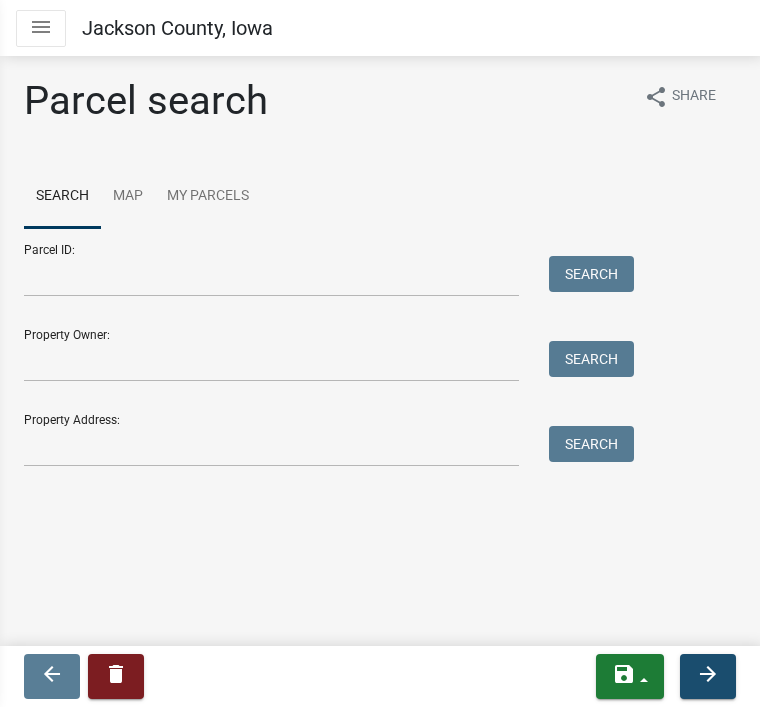 click on "arrow_forward" at bounding box center (708, 676) 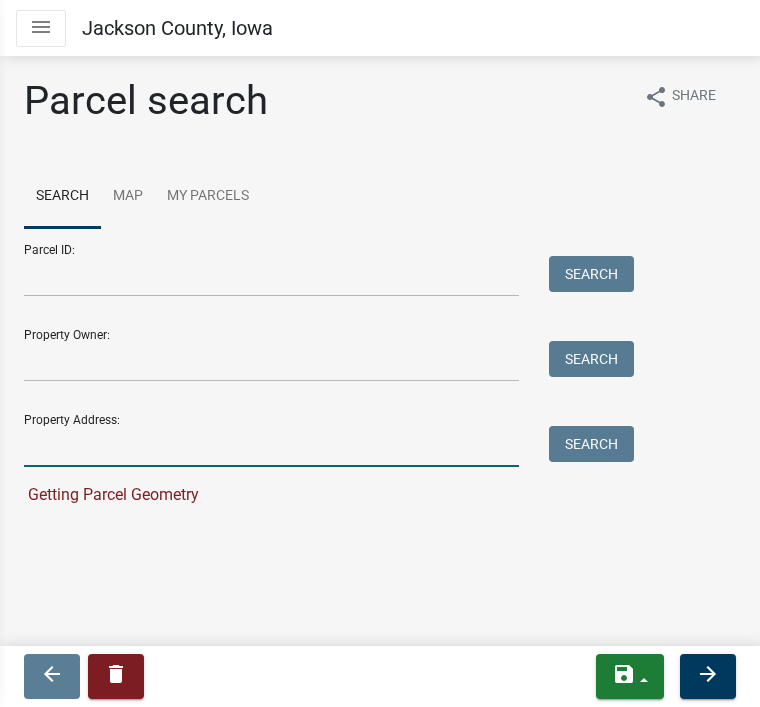 click on "Property Address:" at bounding box center [271, 446] 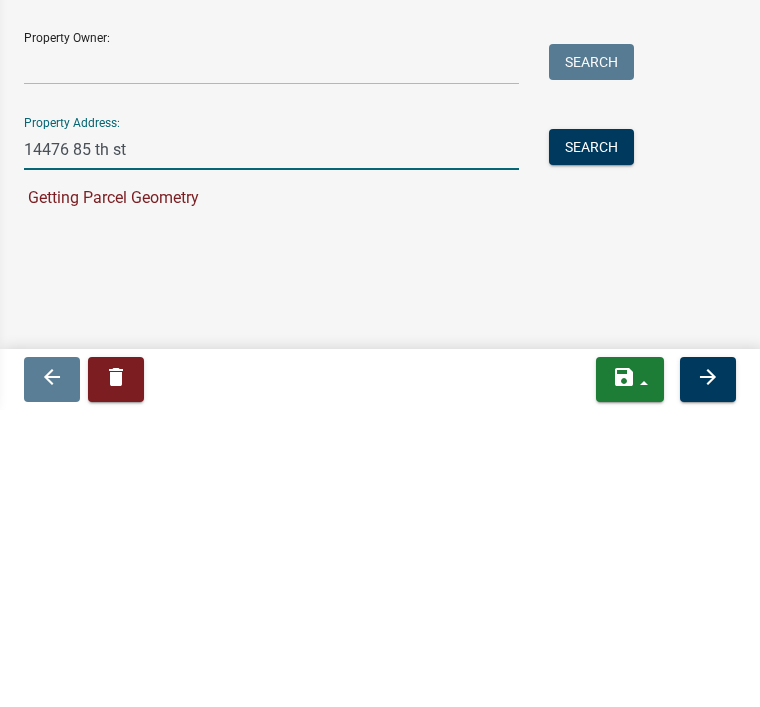 click on "Search" at bounding box center (591, 444) 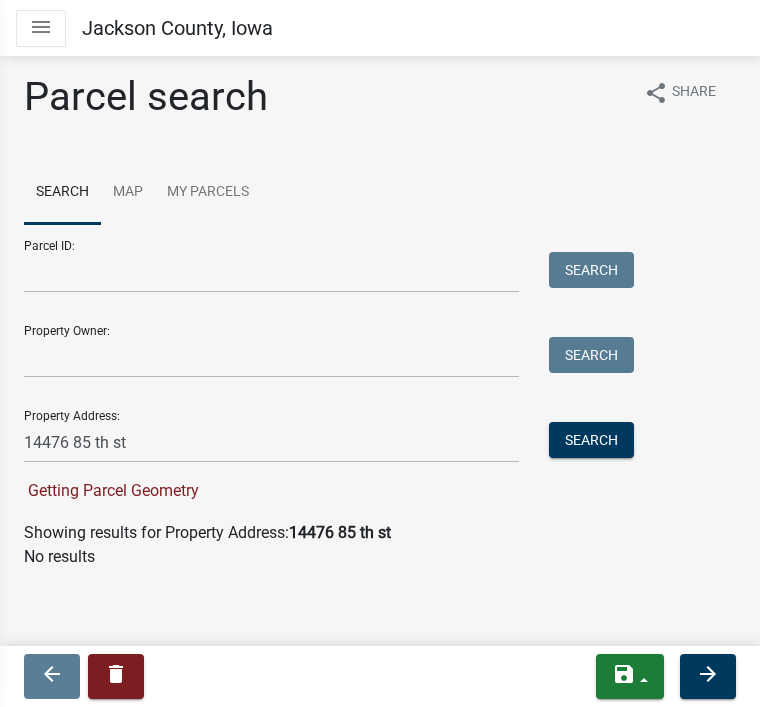 scroll, scrollTop: 4, scrollLeft: 0, axis: vertical 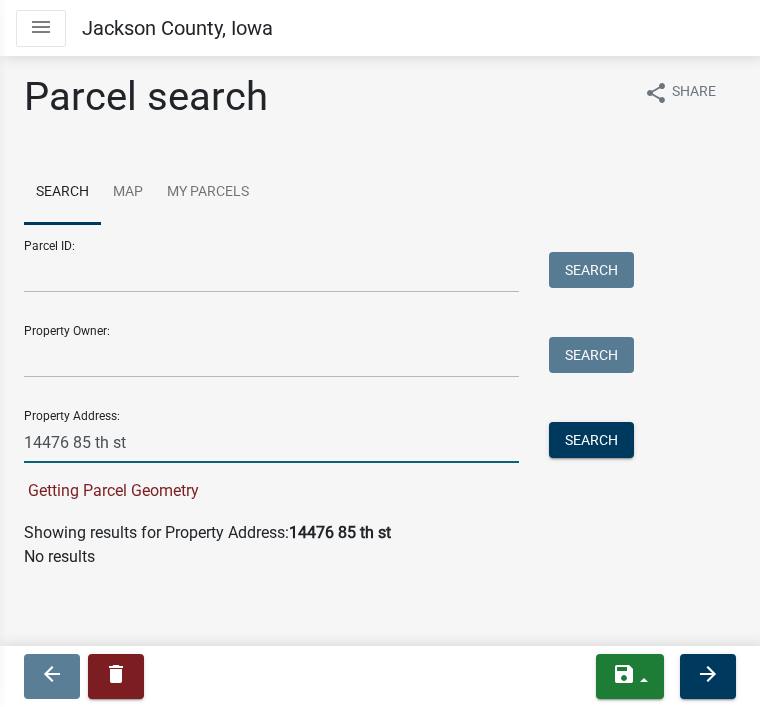 click on "14476 85 th st" at bounding box center [271, 442] 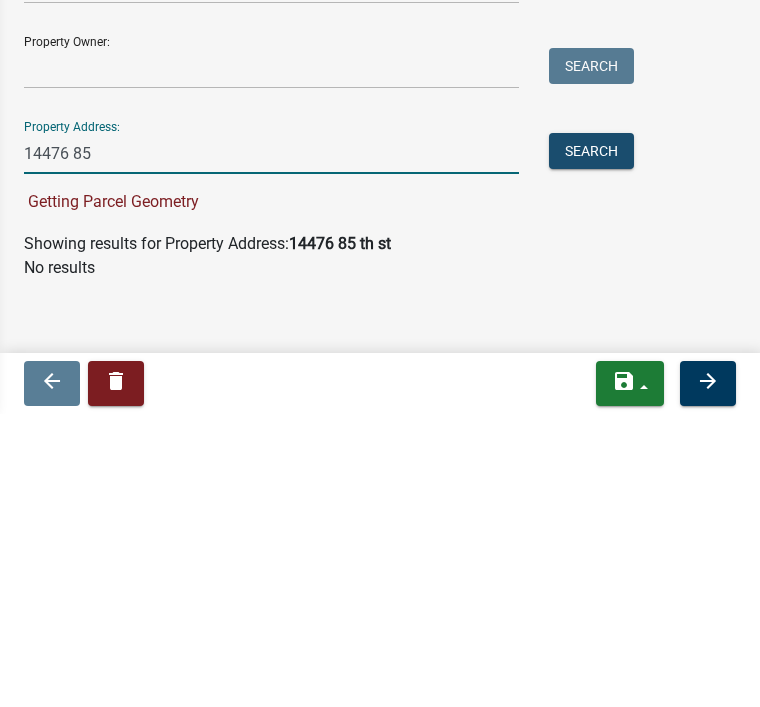 scroll, scrollTop: 0, scrollLeft: 0, axis: both 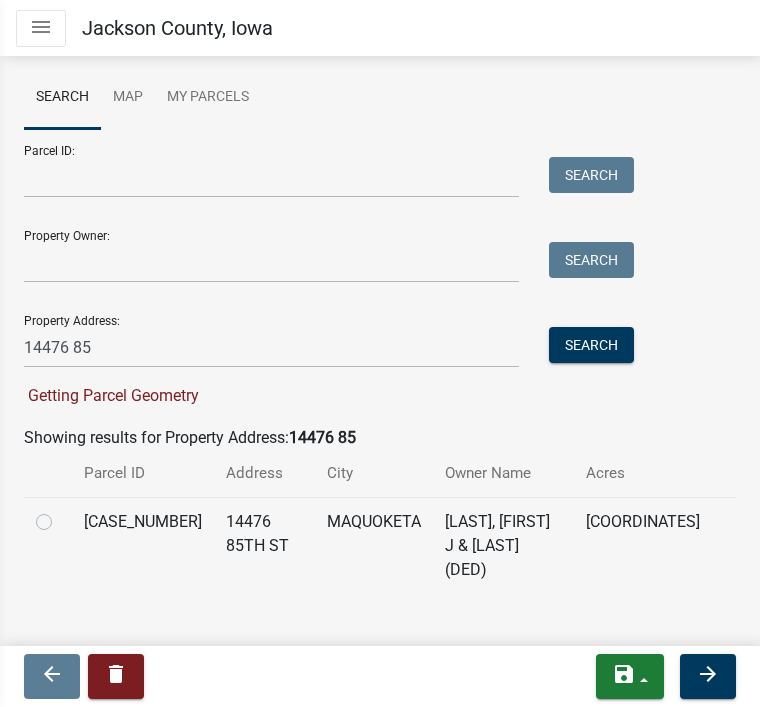 click 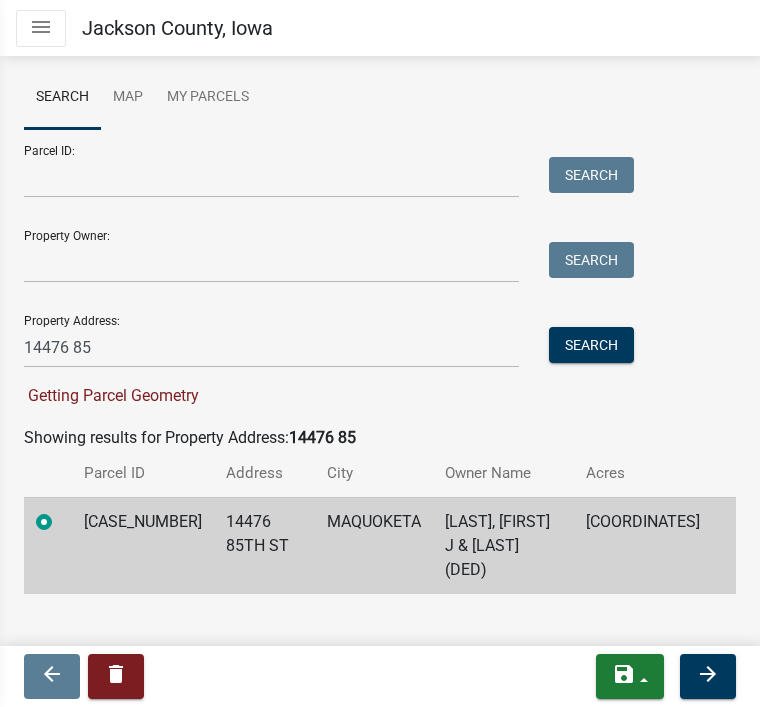 scroll, scrollTop: 59, scrollLeft: 0, axis: vertical 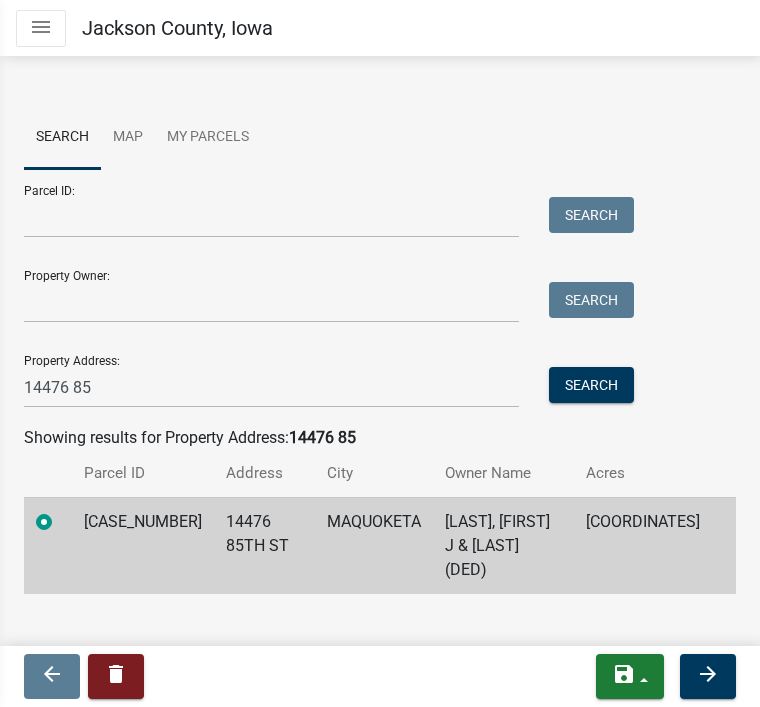 click on "arrow_forward" at bounding box center [708, 674] 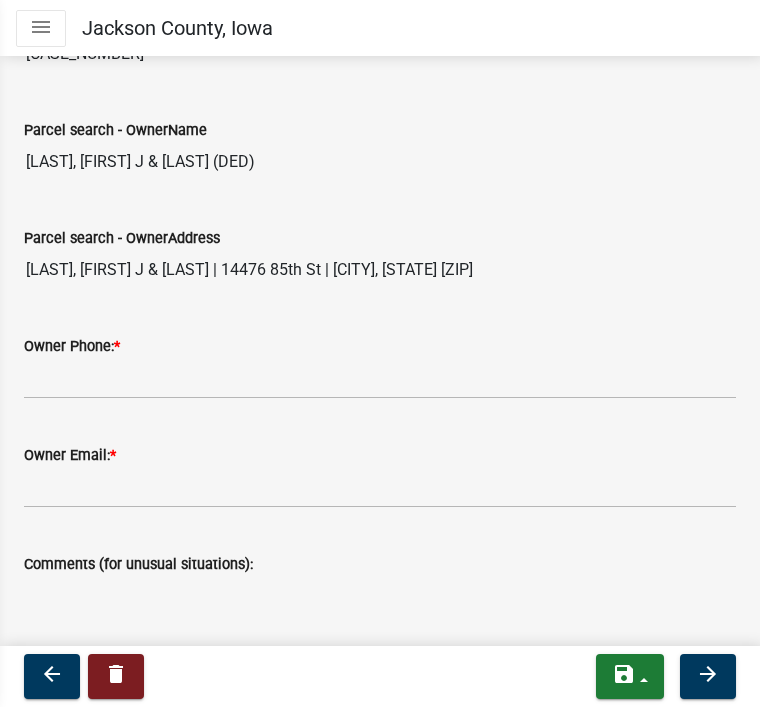 scroll, scrollTop: 308, scrollLeft: 0, axis: vertical 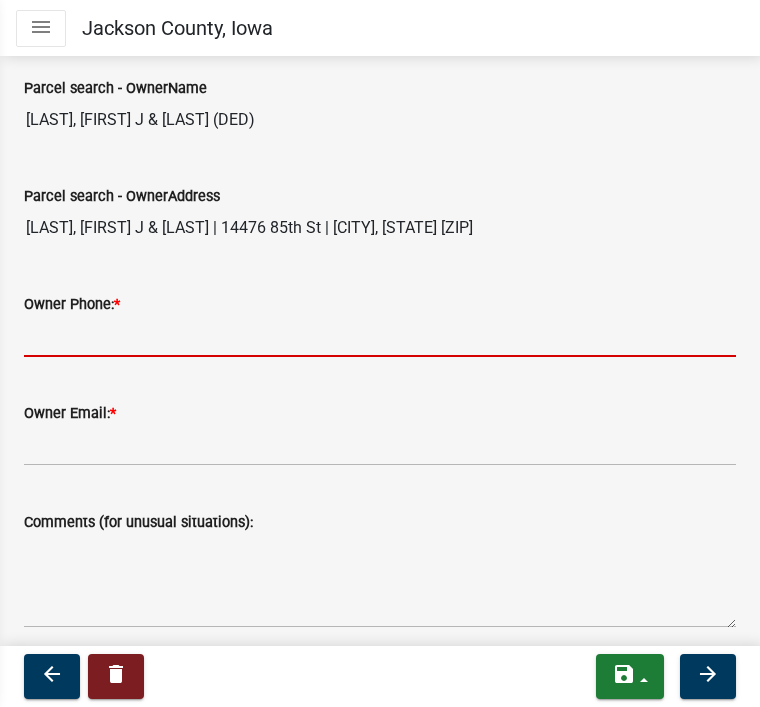 click on "Owner Phone: [PHONE]" at bounding box center [380, 336] 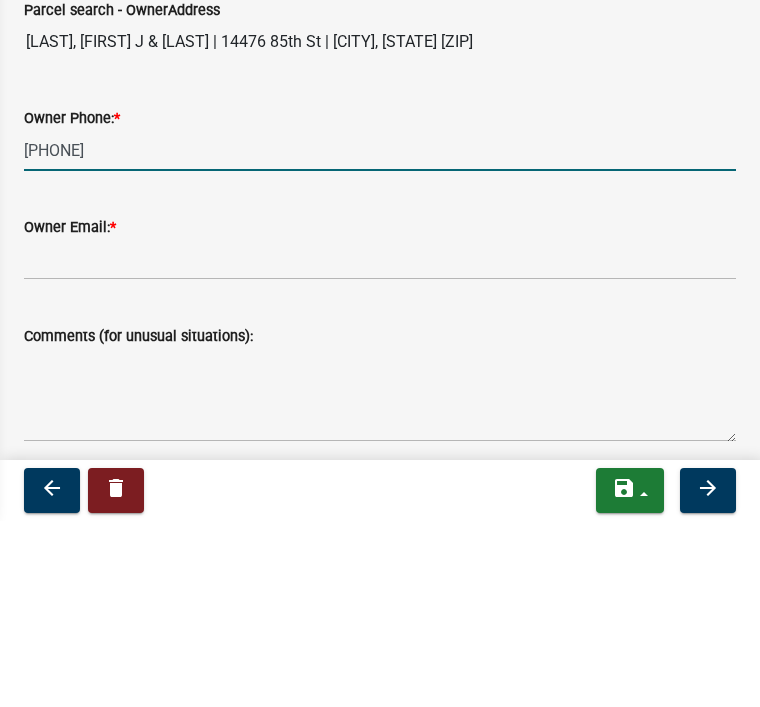 type on "[PHONE]" 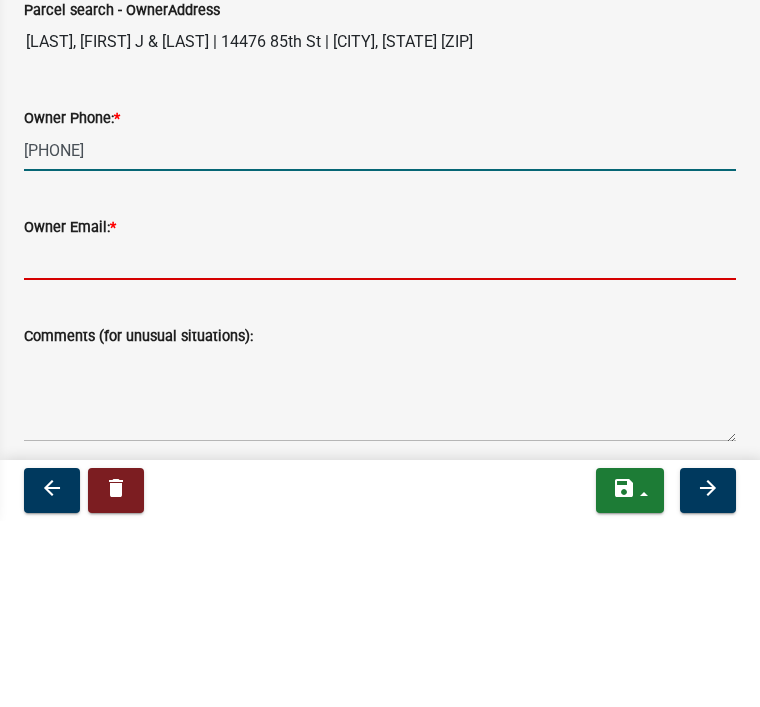 click on "Owner Email:  *" at bounding box center [380, 445] 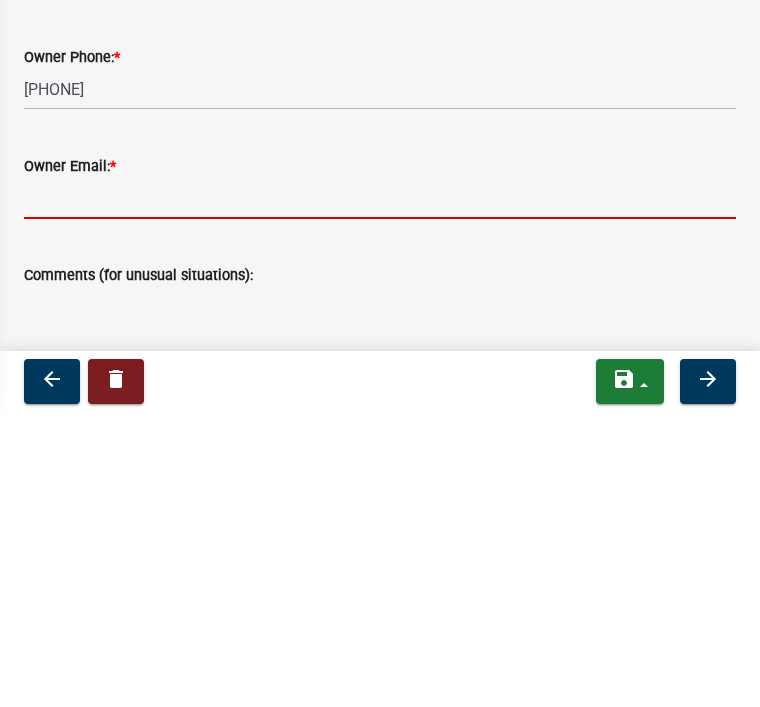 scroll, scrollTop: 259, scrollLeft: 0, axis: vertical 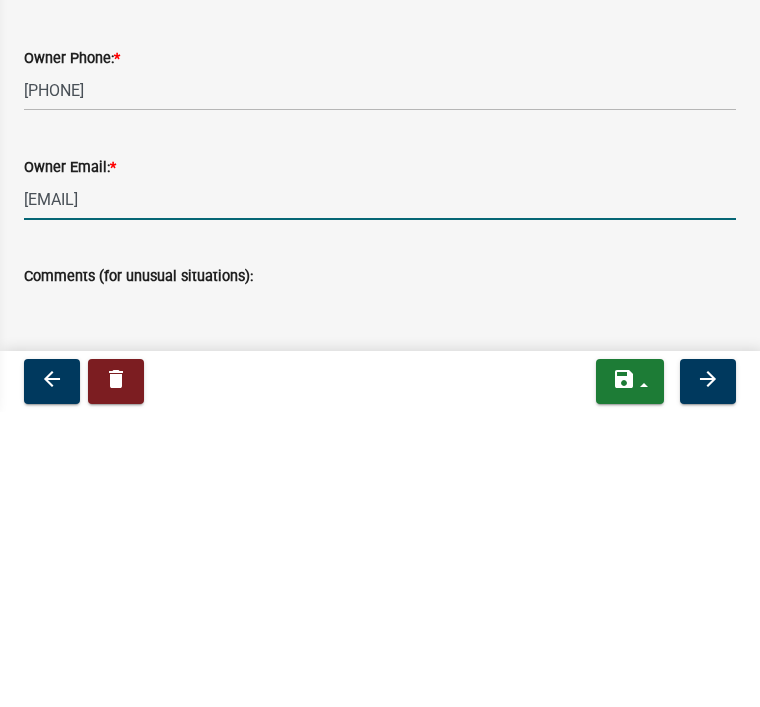 click on "[EMAIL]" at bounding box center (380, 494) 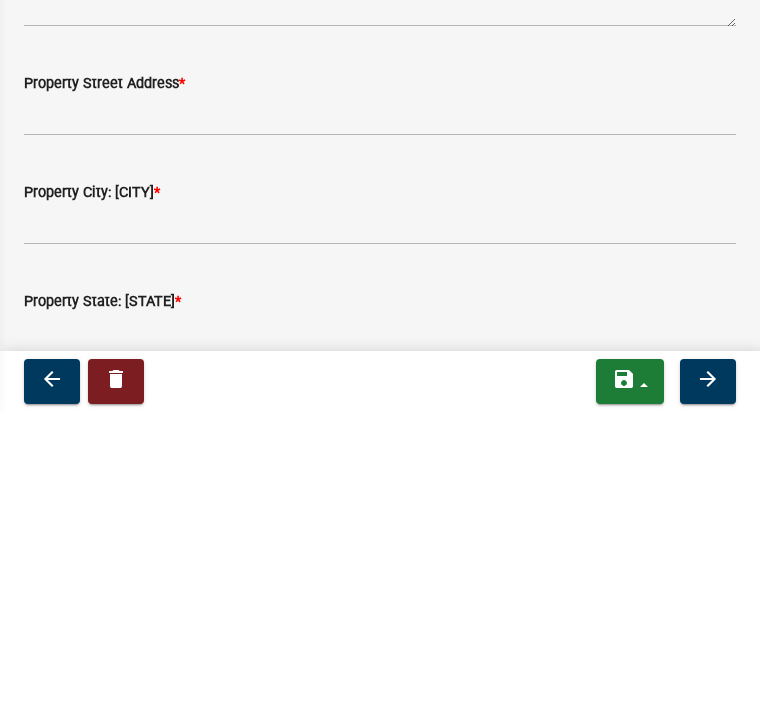 scroll, scrollTop: 623, scrollLeft: 0, axis: vertical 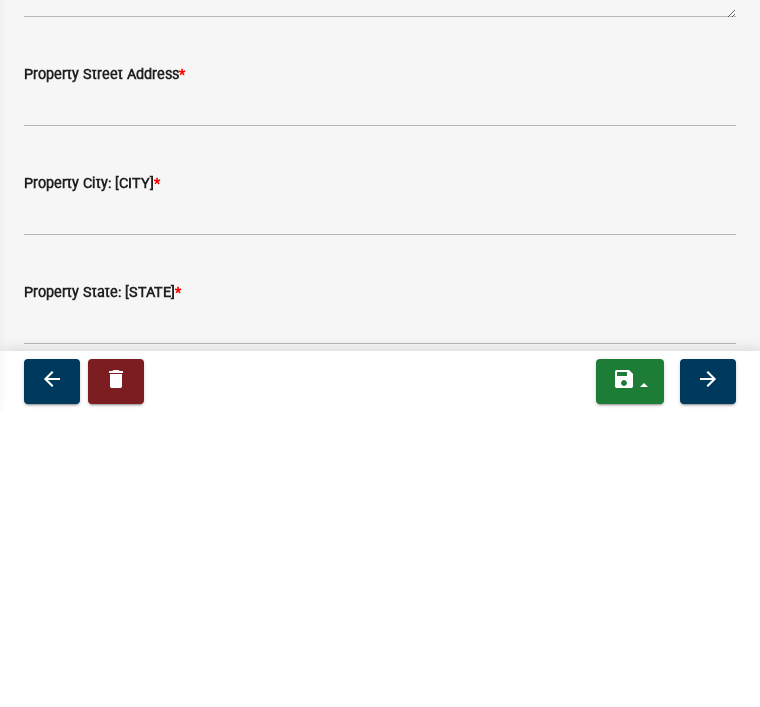 type on "[EMAIL]" 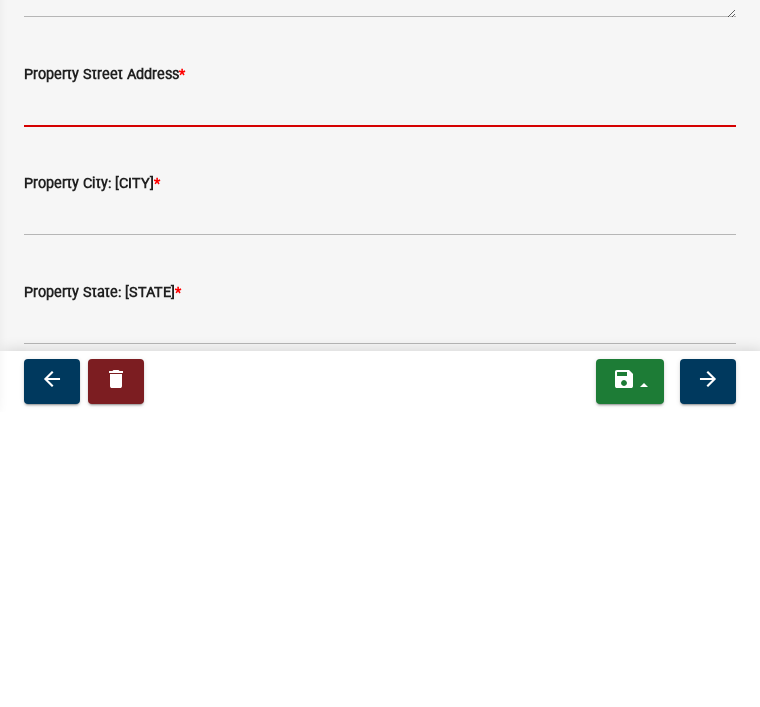 click on "[STREET]  *" at bounding box center (380, 401) 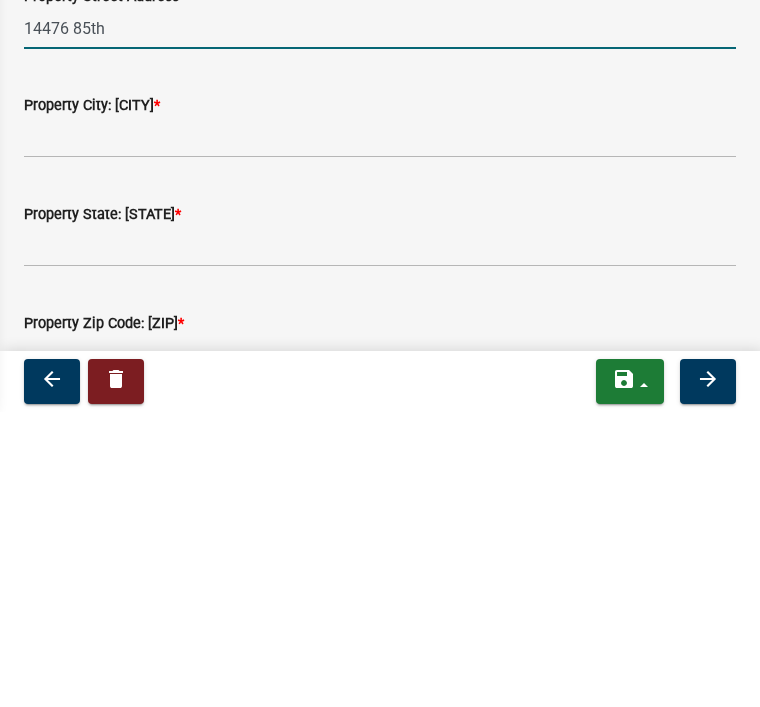 scroll, scrollTop: 697, scrollLeft: 0, axis: vertical 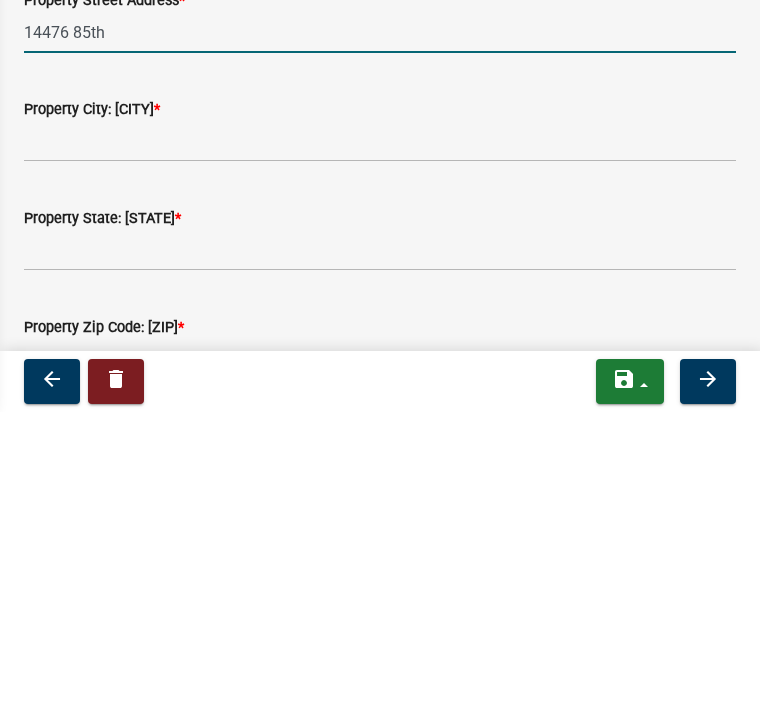 type on "14476 85th" 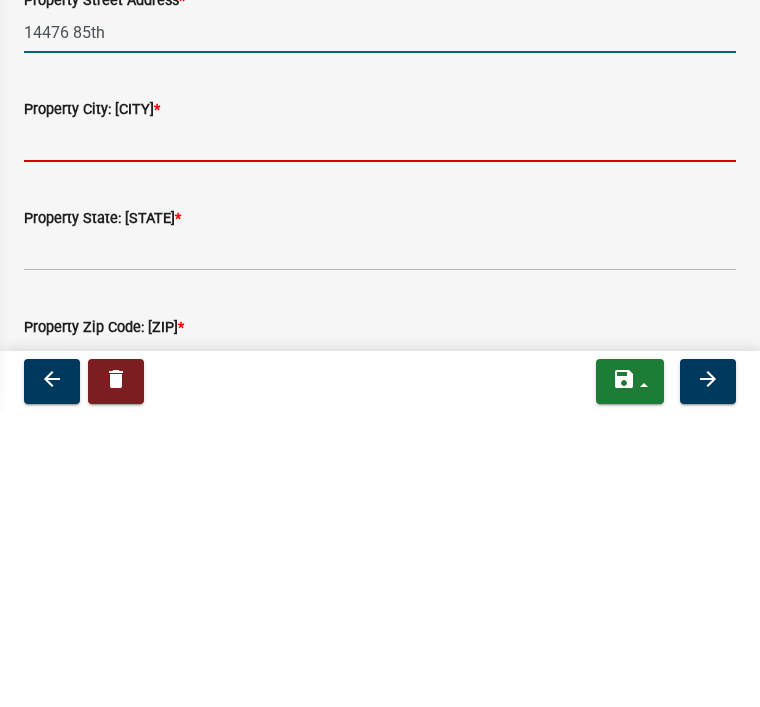 click on "Property City: [CITY]" at bounding box center [380, 436] 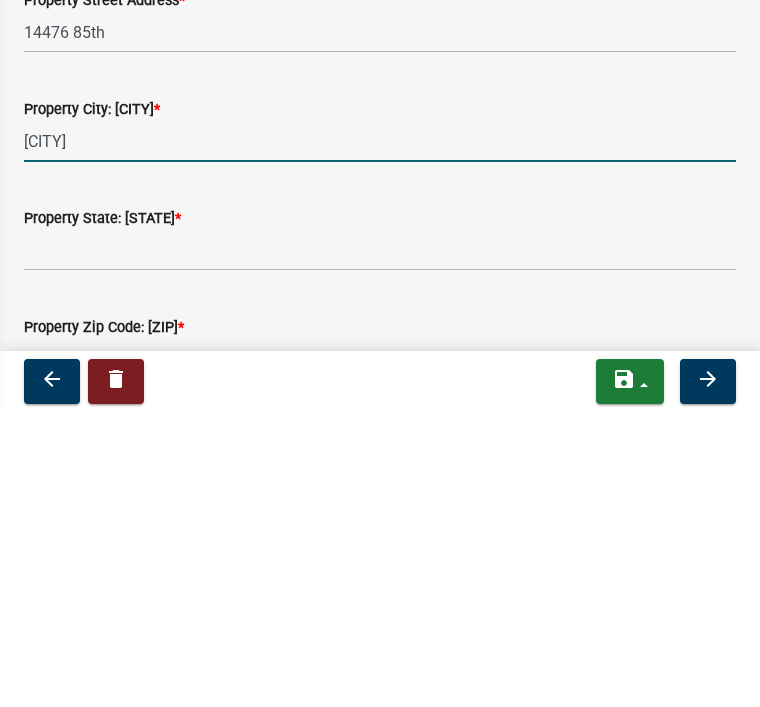 type on "[CITY]" 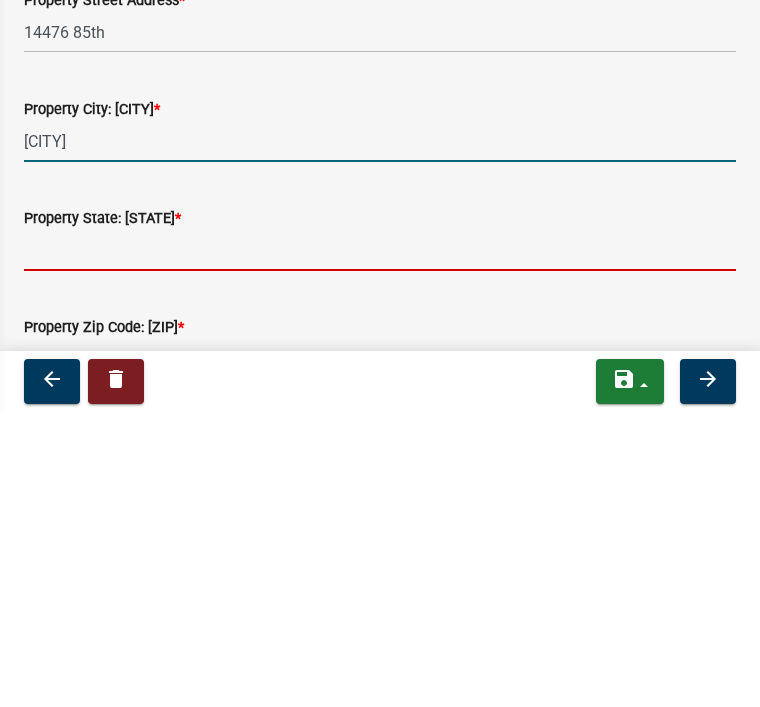 click on "Property State: [STATE]" at bounding box center [380, 545] 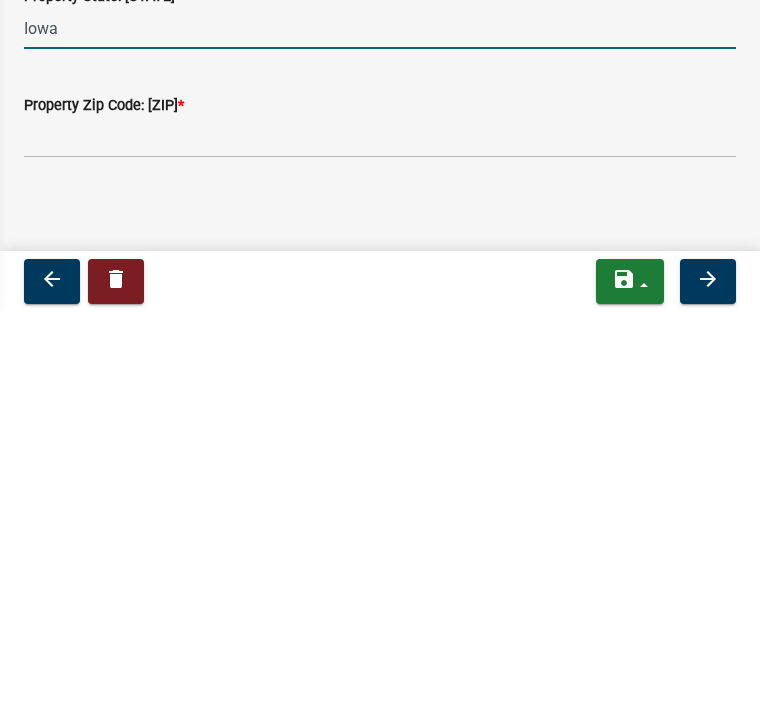 scroll, scrollTop: 818, scrollLeft: 0, axis: vertical 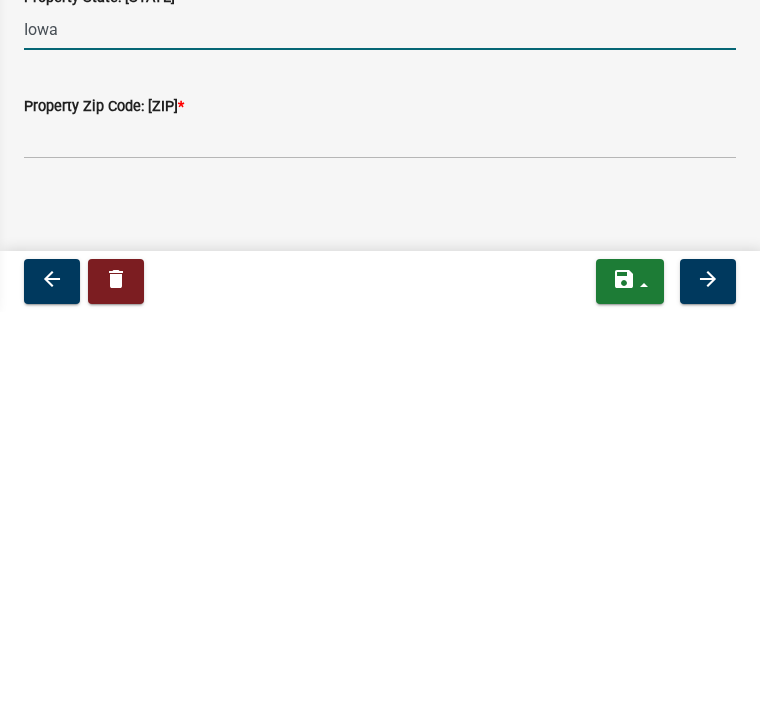 type on "Iowa" 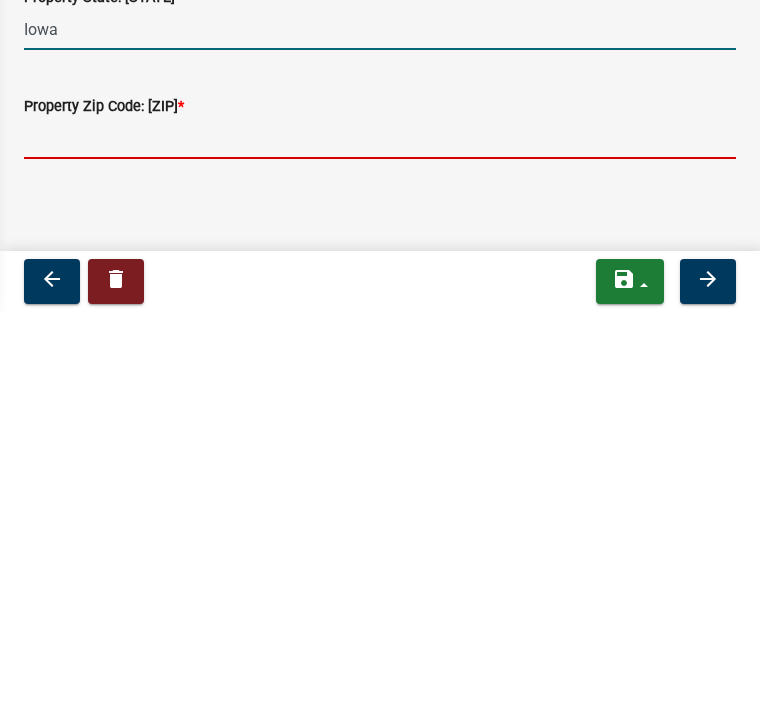 click on "Property Zip Code: [ZIP]" at bounding box center [380, 533] 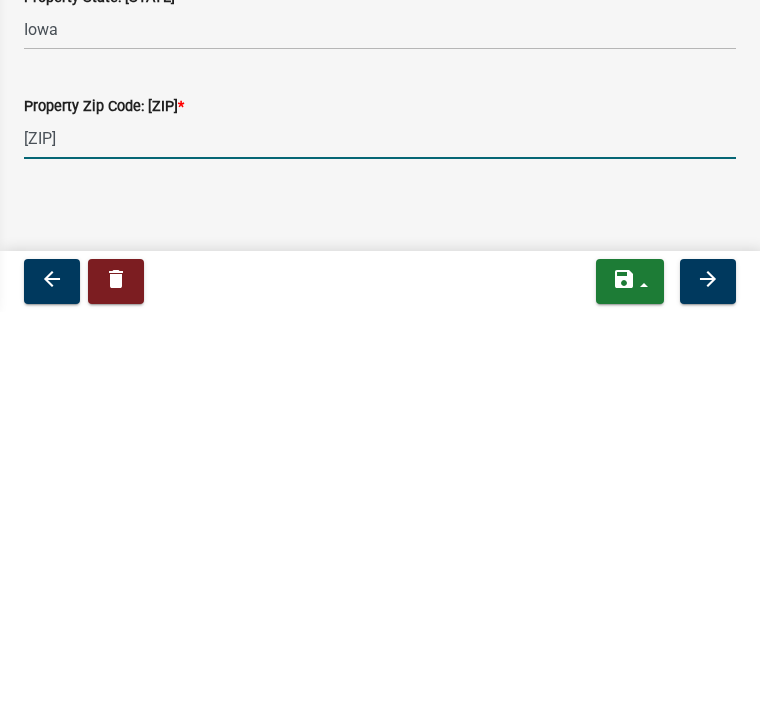 type on "[ZIP]" 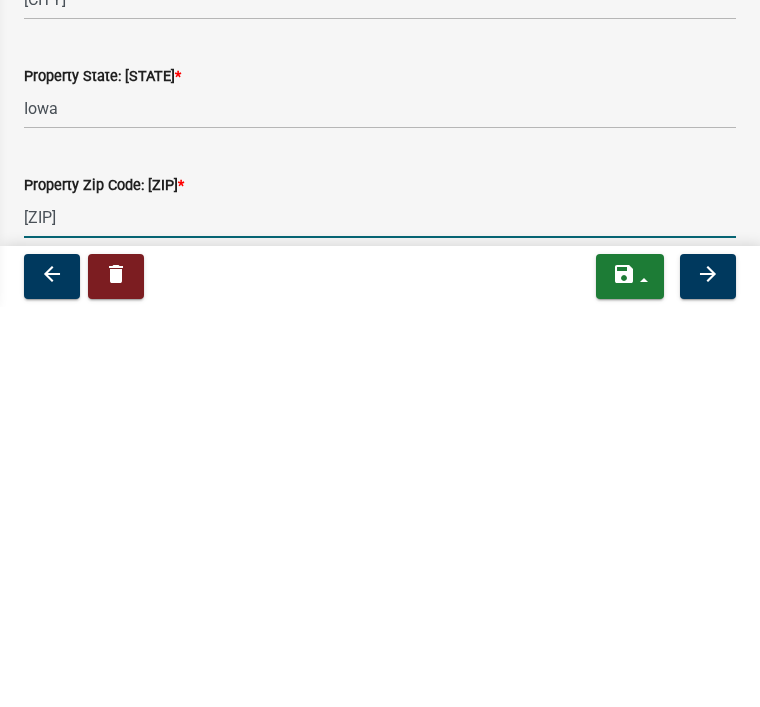 scroll, scrollTop: 748, scrollLeft: 0, axis: vertical 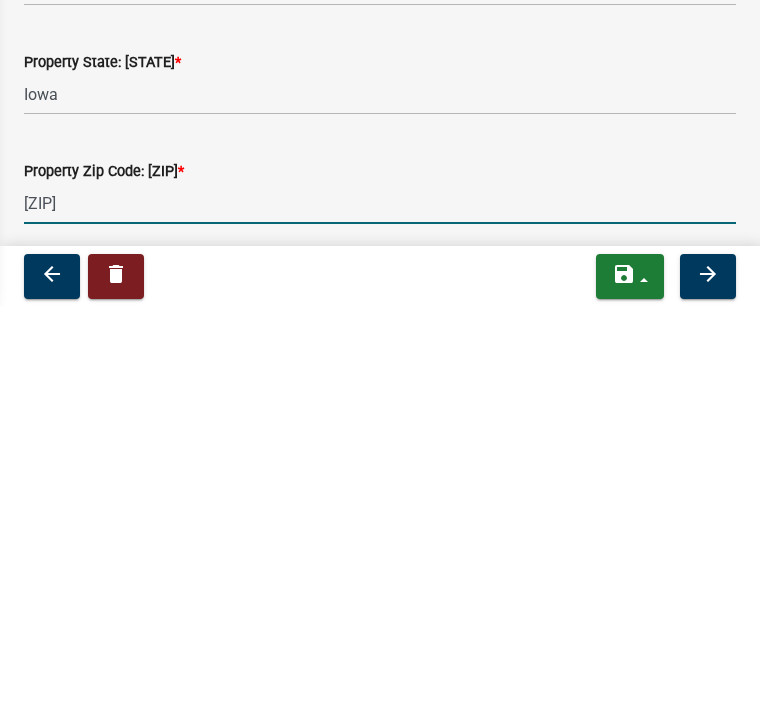 click on "arrow_forward" at bounding box center [708, 674] 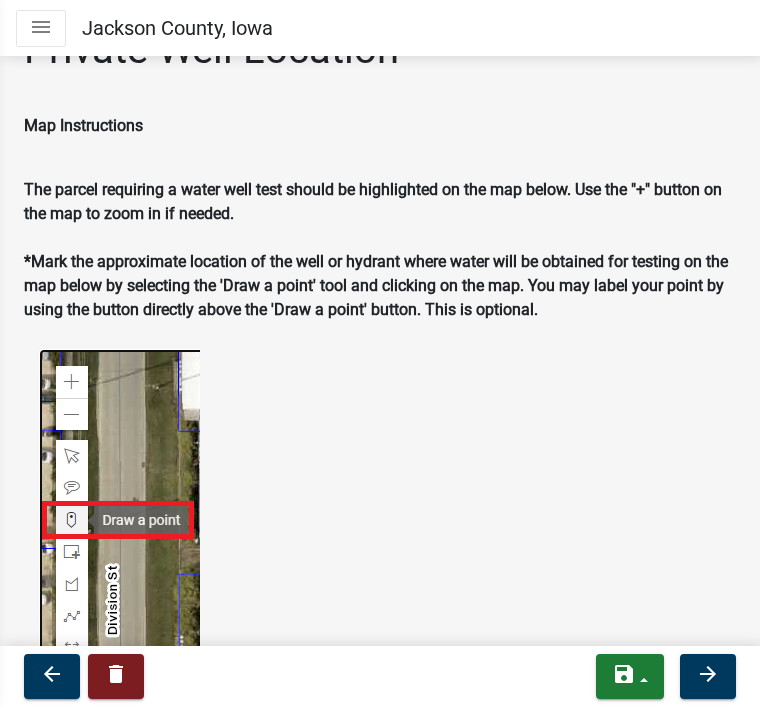 scroll, scrollTop: 170, scrollLeft: 0, axis: vertical 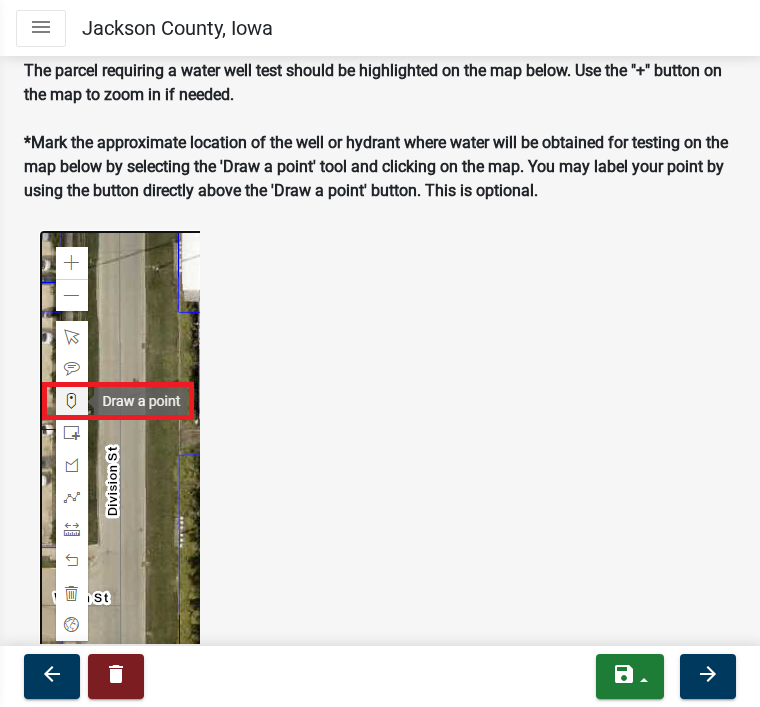 click 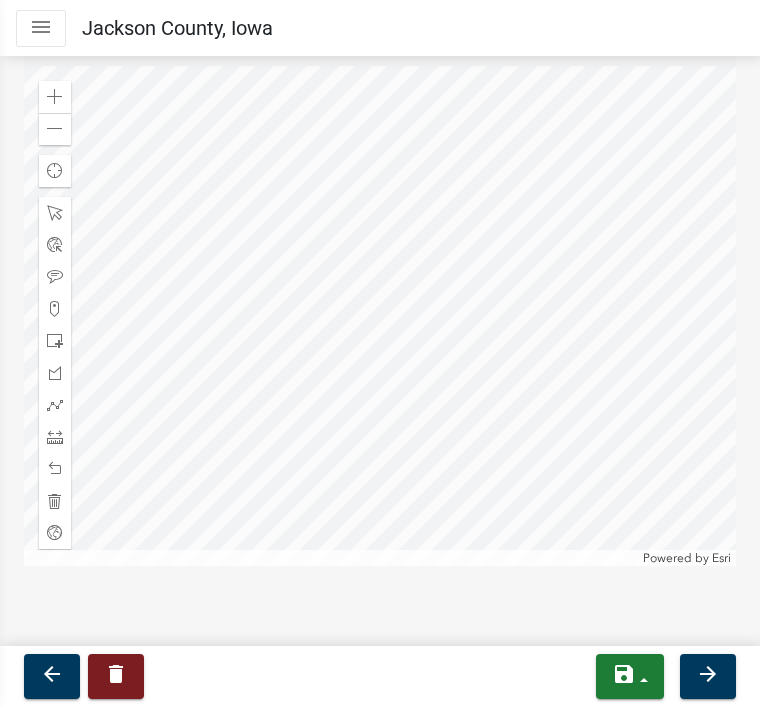 scroll, scrollTop: 1551, scrollLeft: 0, axis: vertical 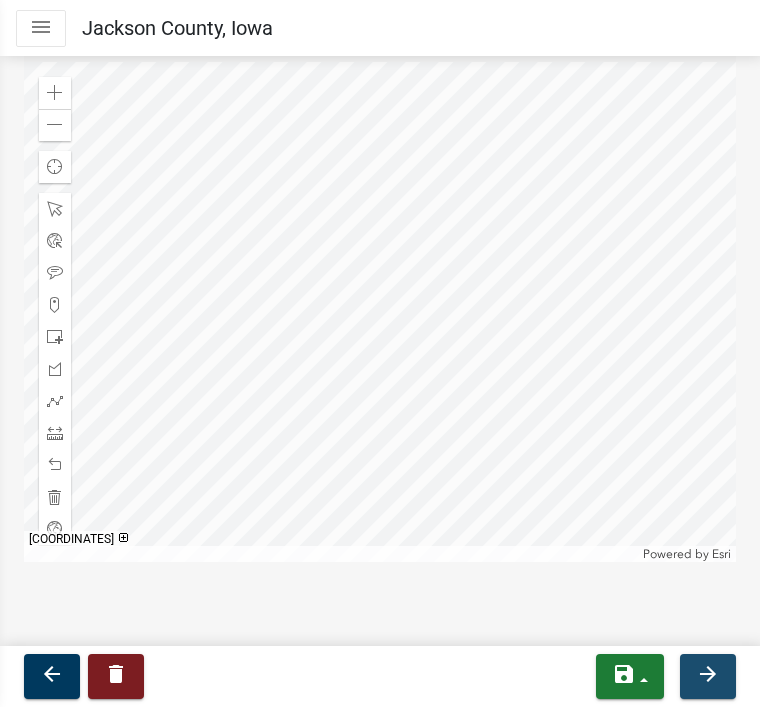click on "arrow_forward" at bounding box center (708, 674) 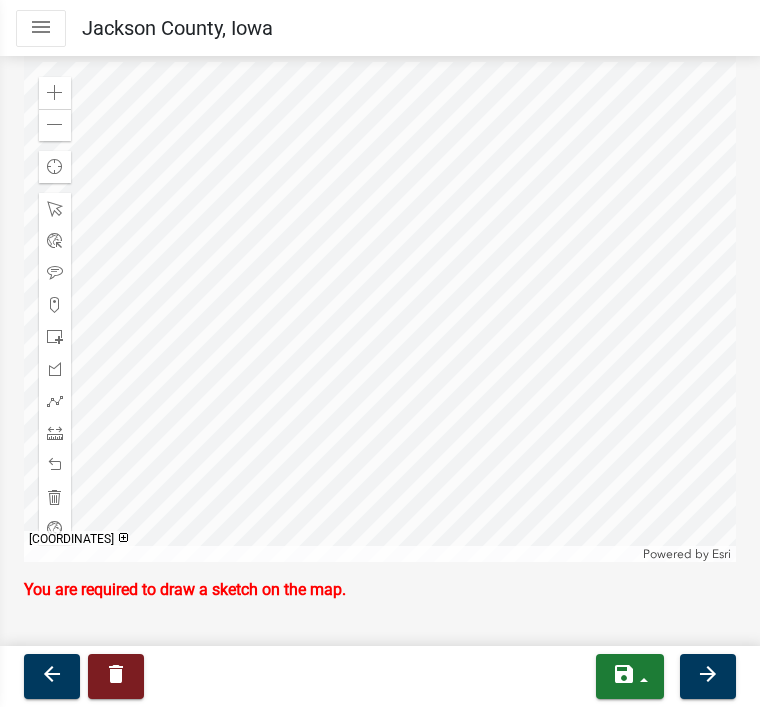 click on "arrow_forward" at bounding box center (708, 674) 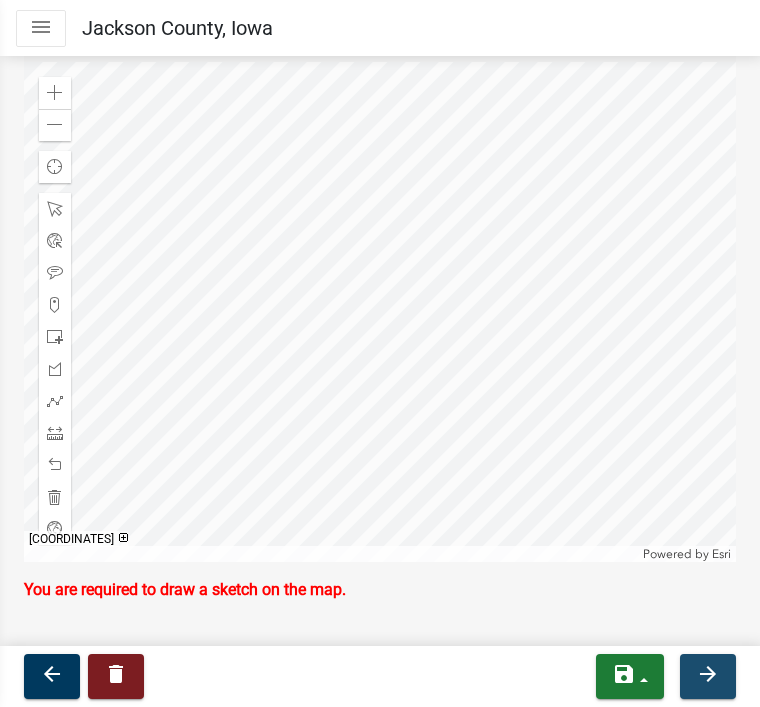 click on "arrow_forward" at bounding box center [708, 674] 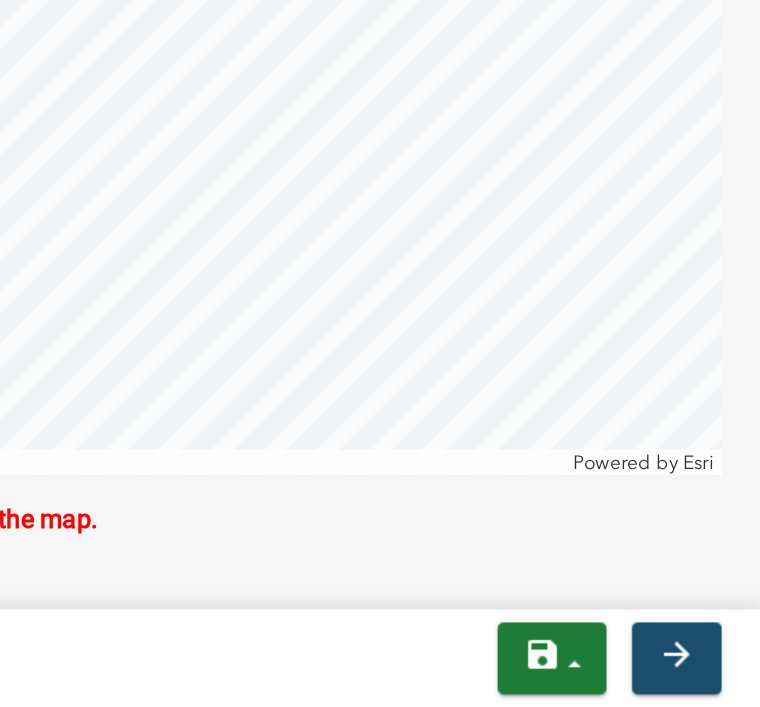 click on "arrow_forward" at bounding box center [708, 676] 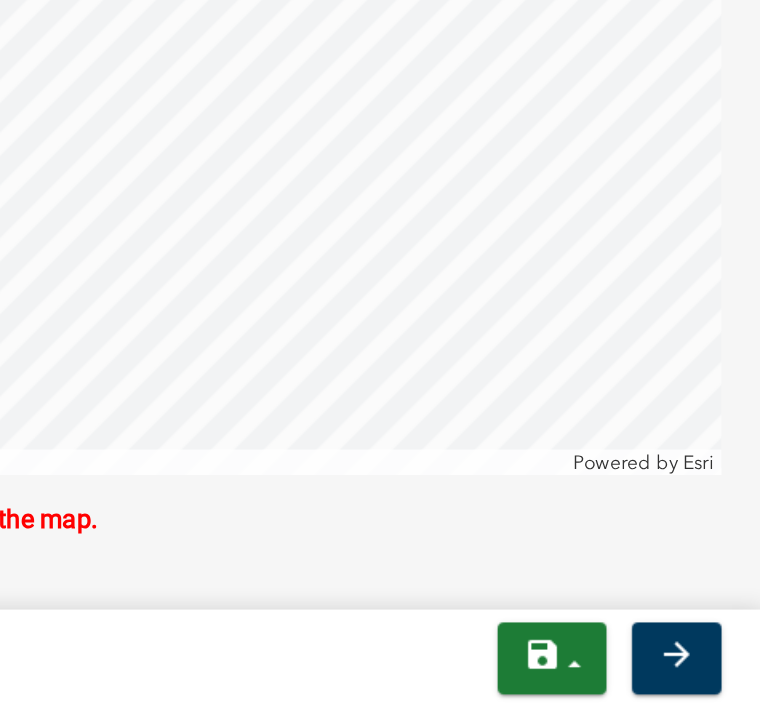 click on "You are required to draw a sketch on the map." 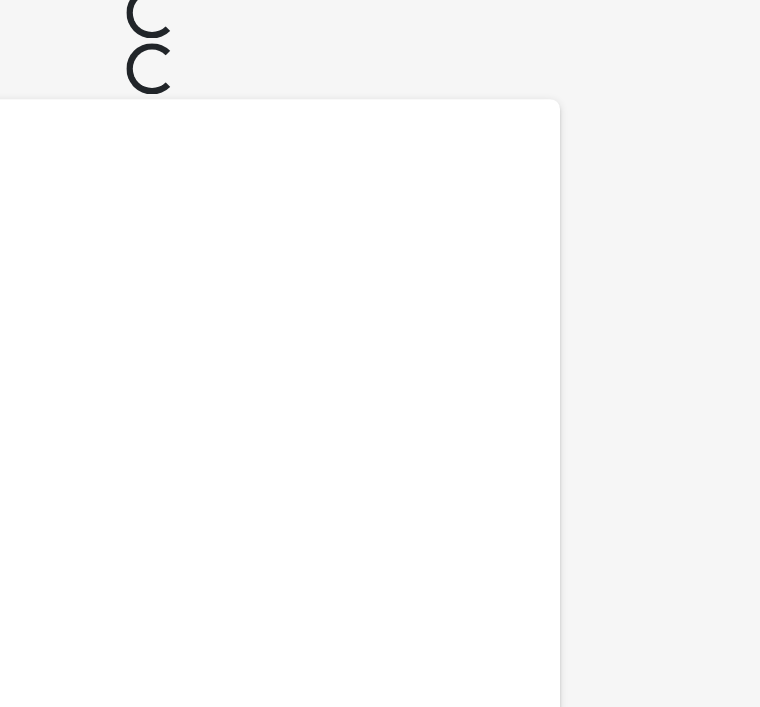 scroll, scrollTop: 60, scrollLeft: 0, axis: vertical 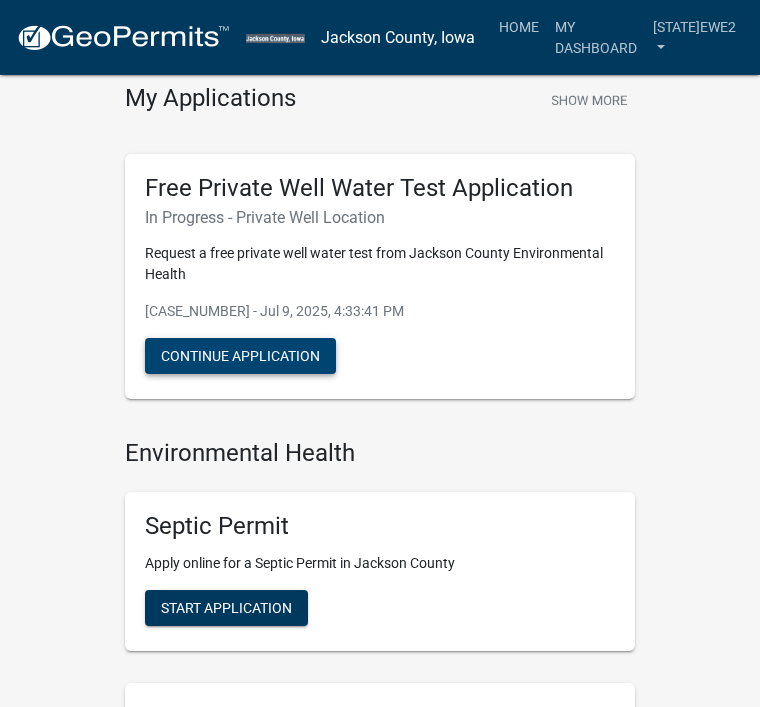 click on "Continue Application" 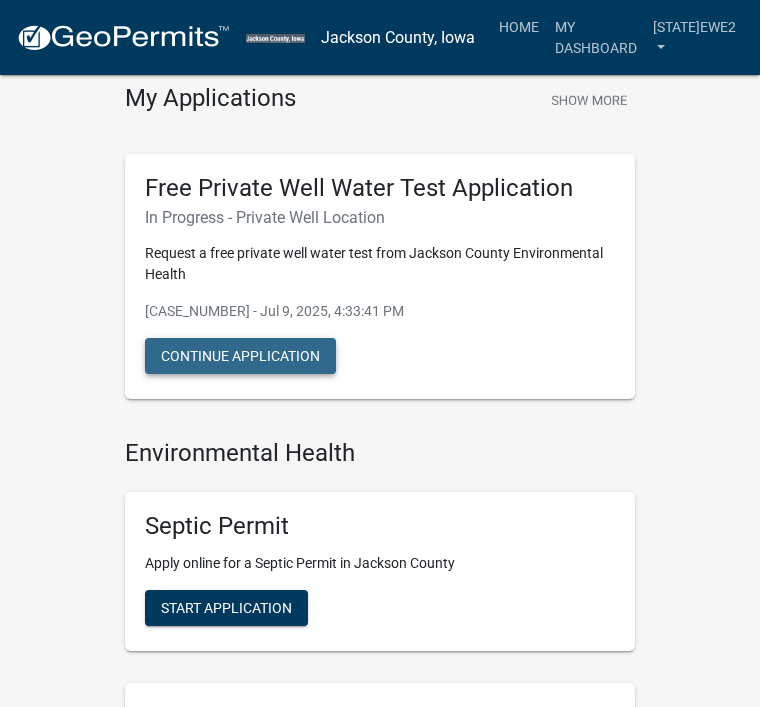 scroll, scrollTop: 0, scrollLeft: 0, axis: both 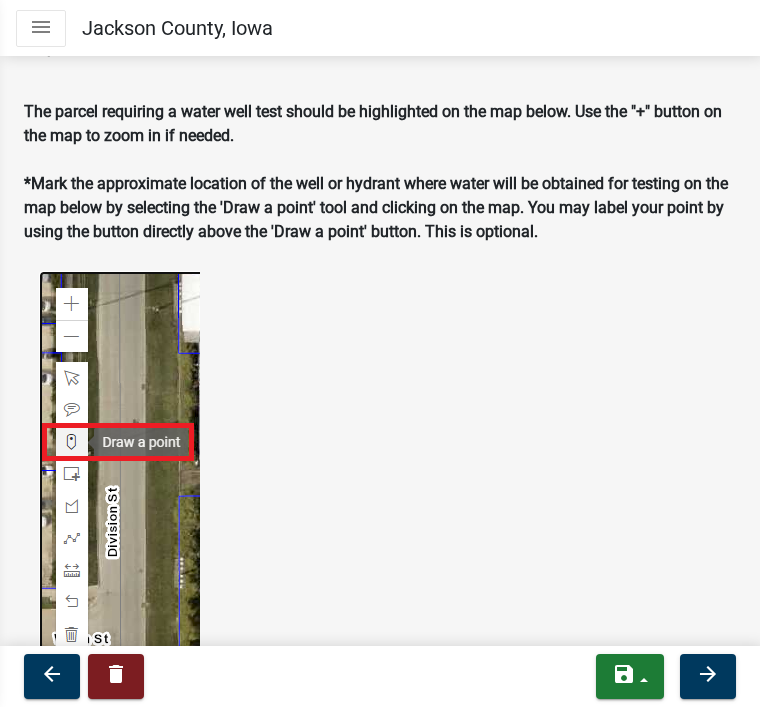 click 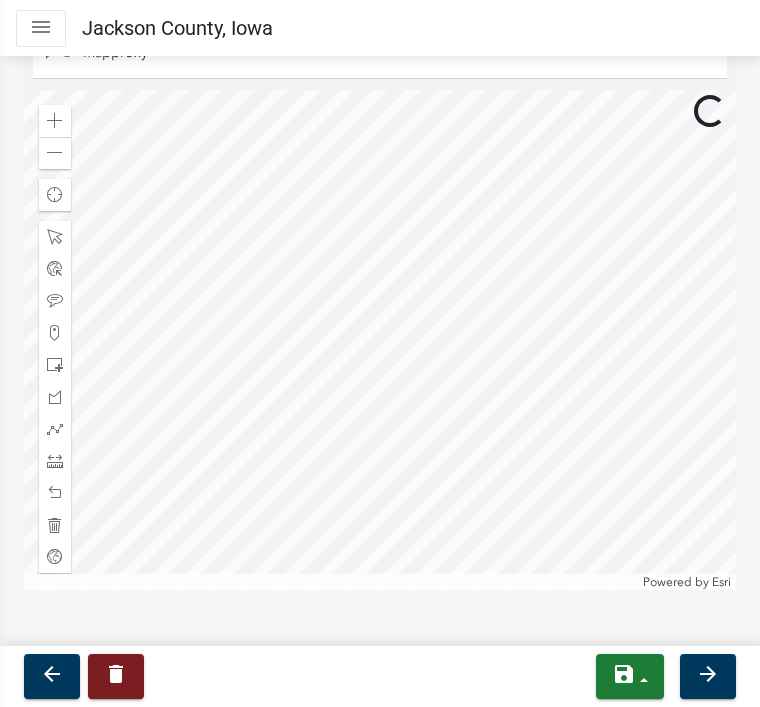 scroll, scrollTop: 1527, scrollLeft: 0, axis: vertical 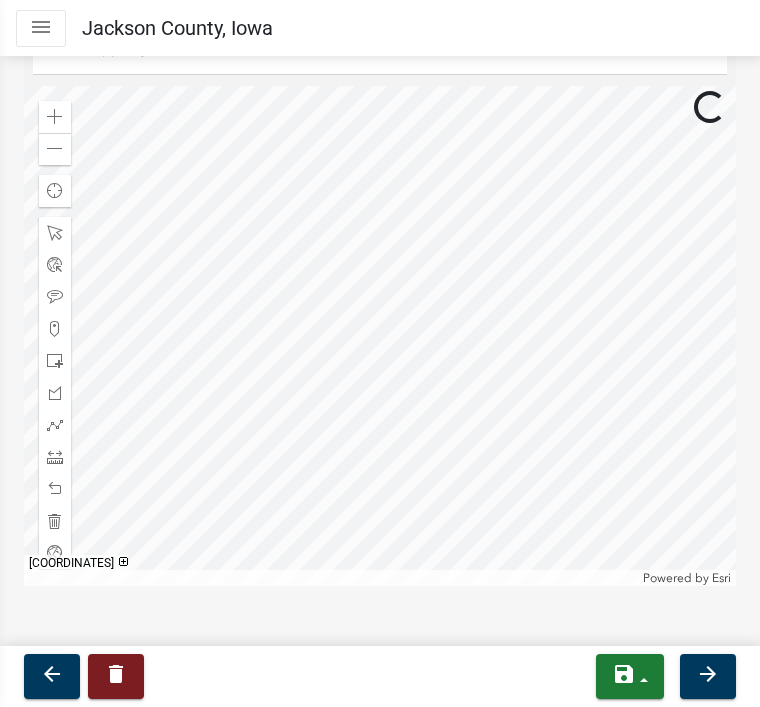 click on "delete" at bounding box center (116, 676) 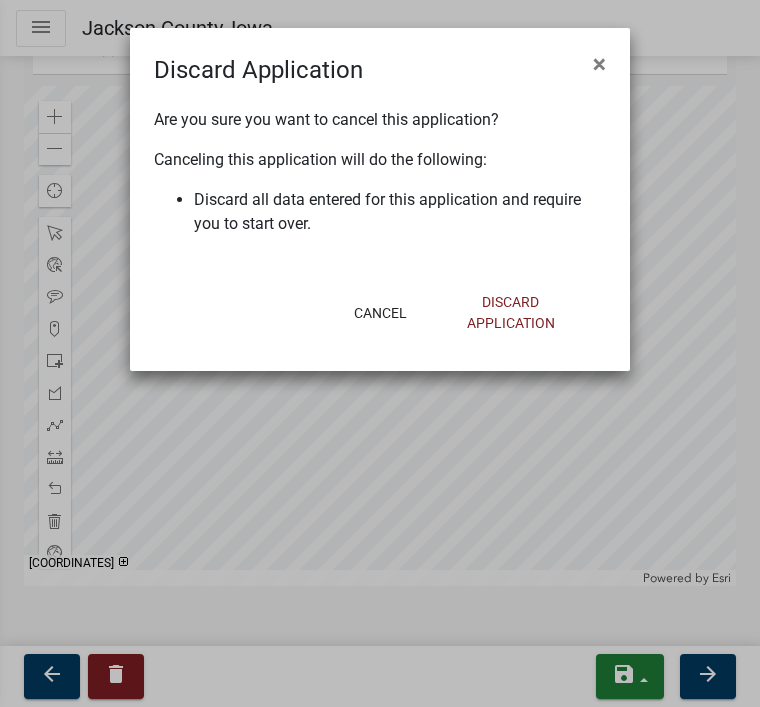 click on "Discard Application" 